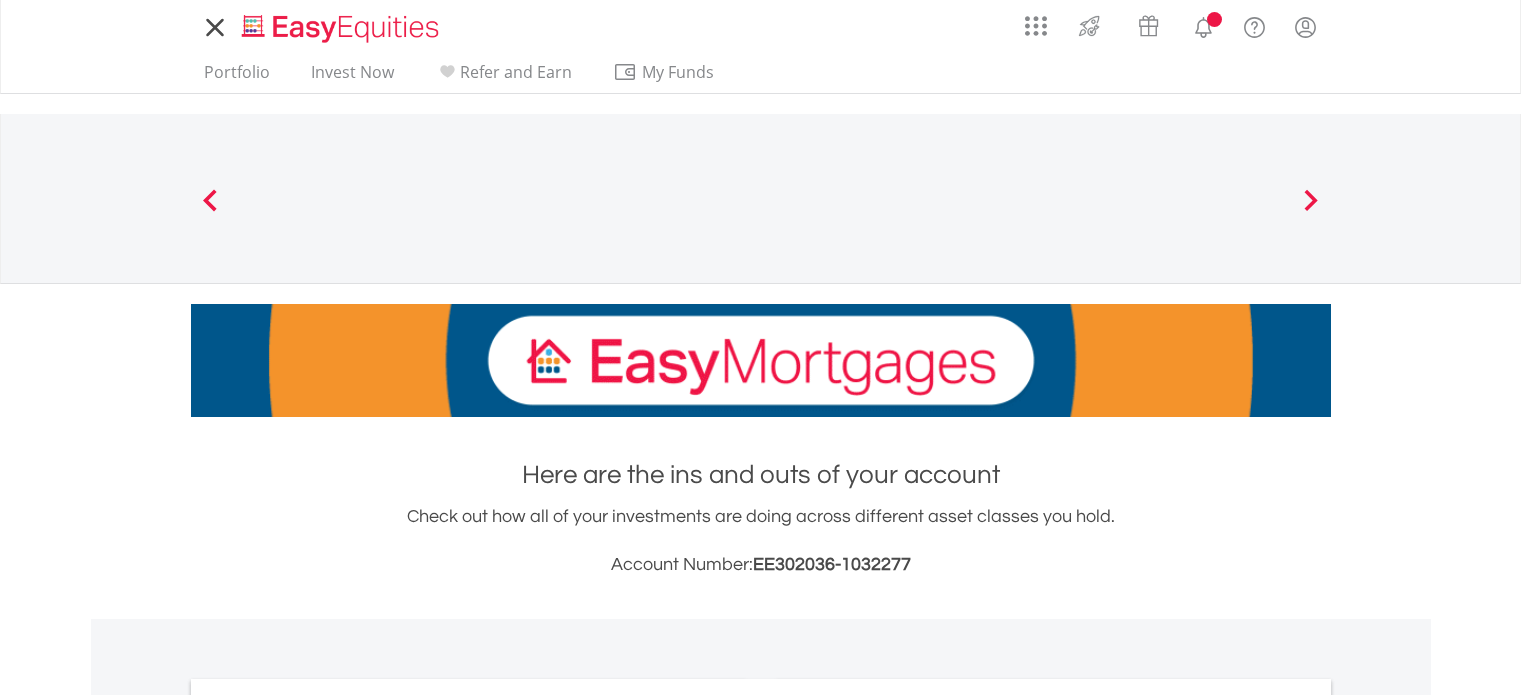scroll, scrollTop: 0, scrollLeft: 0, axis: both 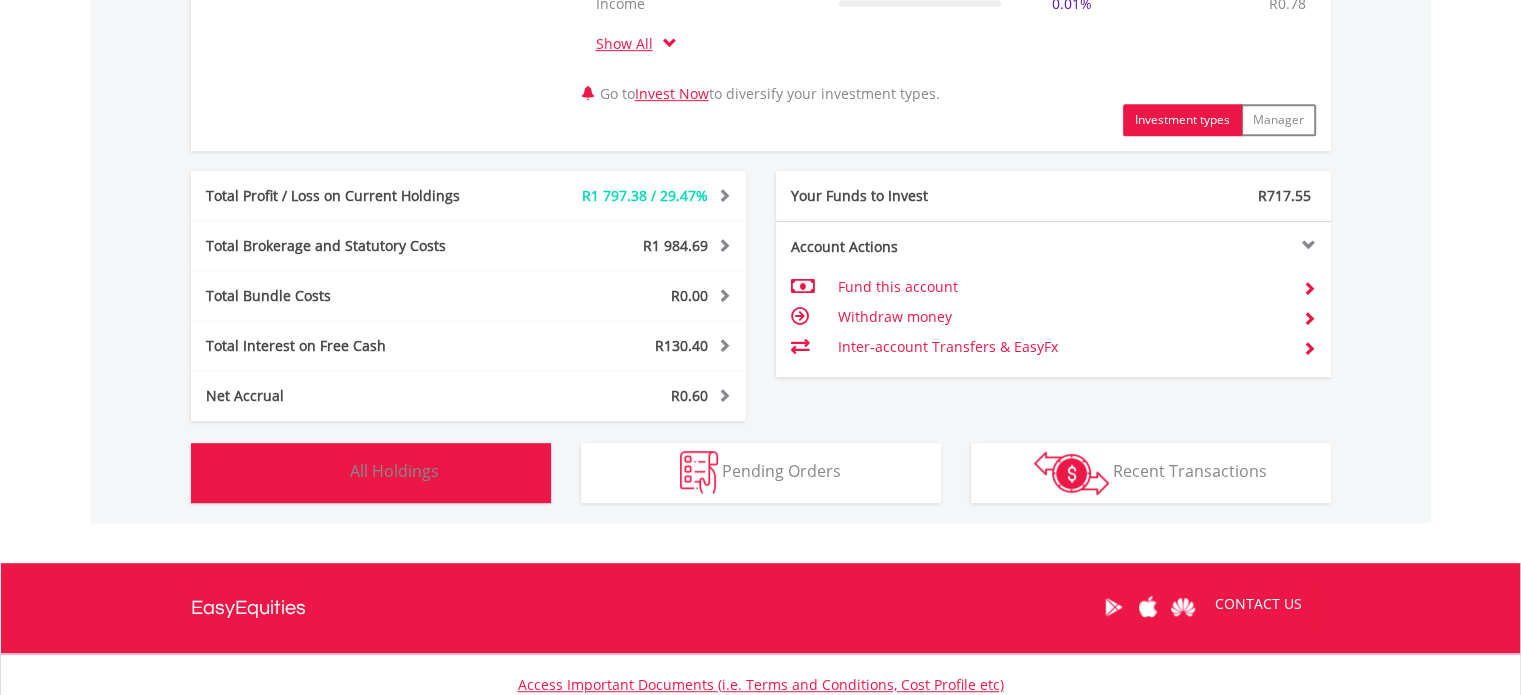 click on "Holdings
All Holdings" at bounding box center [371, 473] 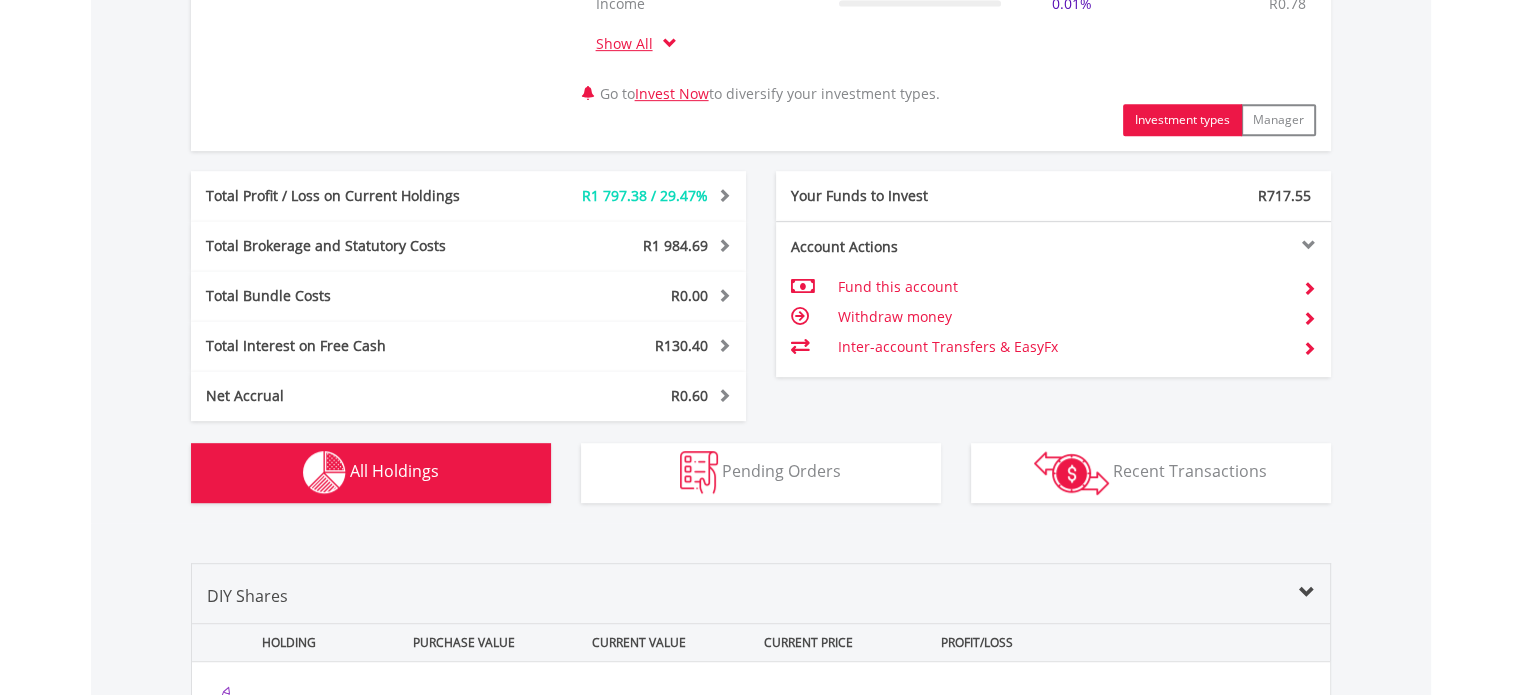 scroll, scrollTop: 1561, scrollLeft: 0, axis: vertical 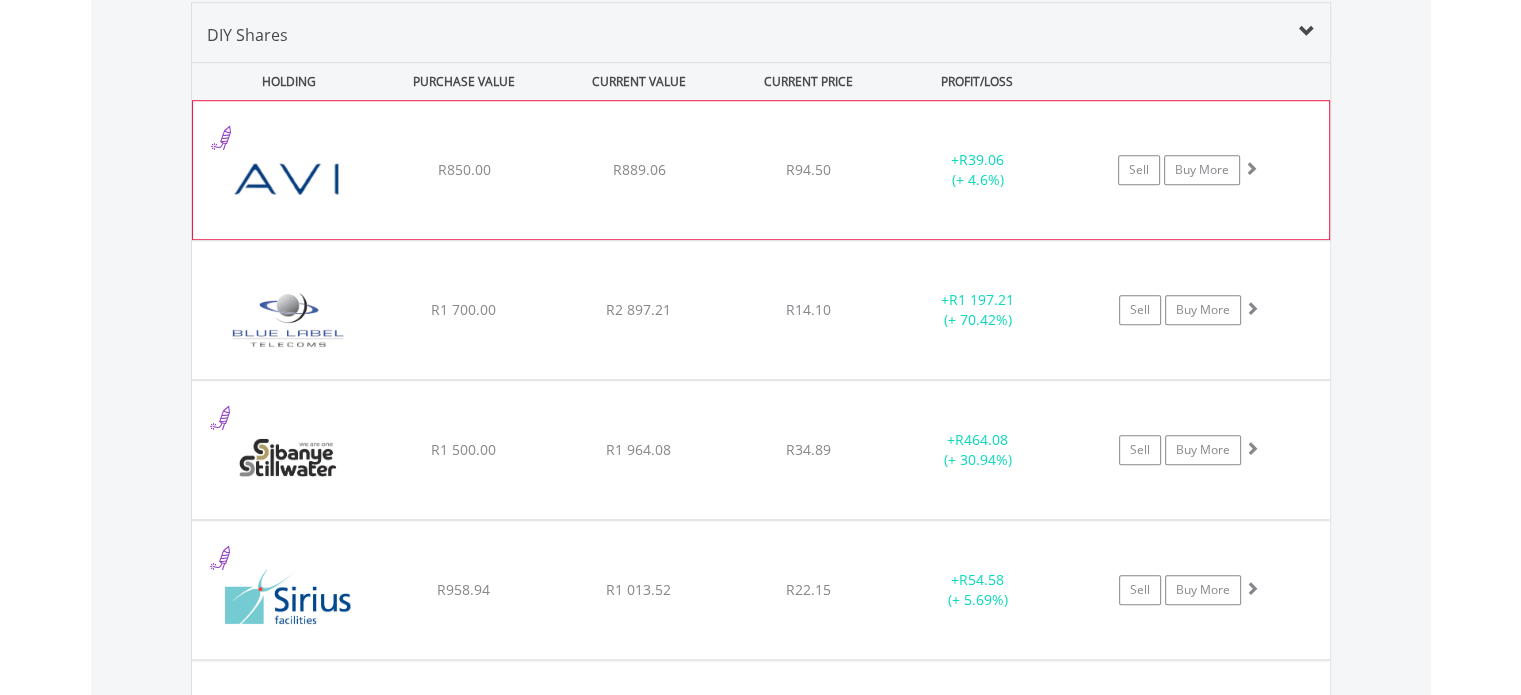click on "﻿
AVI Limited
R850.00
R889.06
R94.50
+  R39.06 (+ 4.6%)
Sell
Buy More" at bounding box center [761, 170] 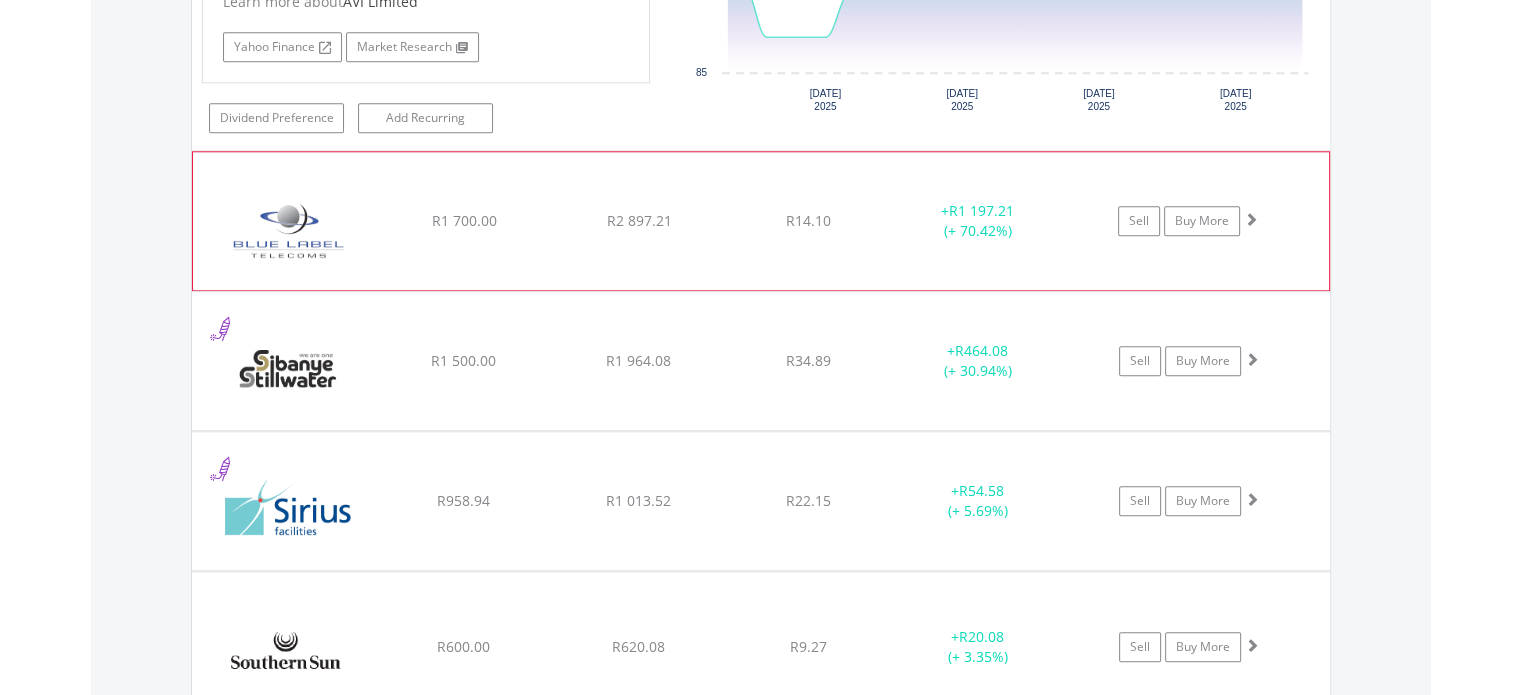 scroll, scrollTop: 2061, scrollLeft: 0, axis: vertical 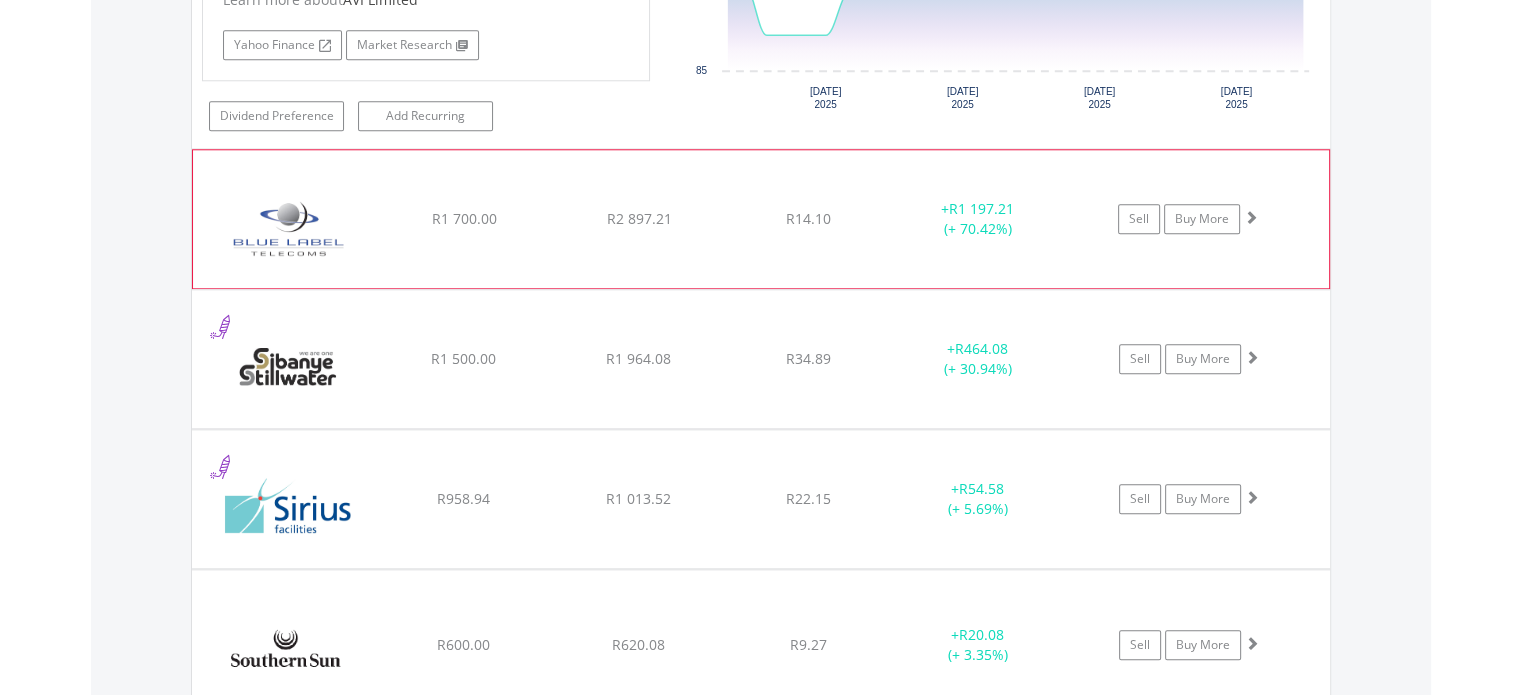 click on "﻿
Blue Label Telecoms Limited
R1 700.00
R2 897.21
R14.10
+  R1 197.21 (+ 70.42%)
Sell
Buy More" at bounding box center [761, -330] 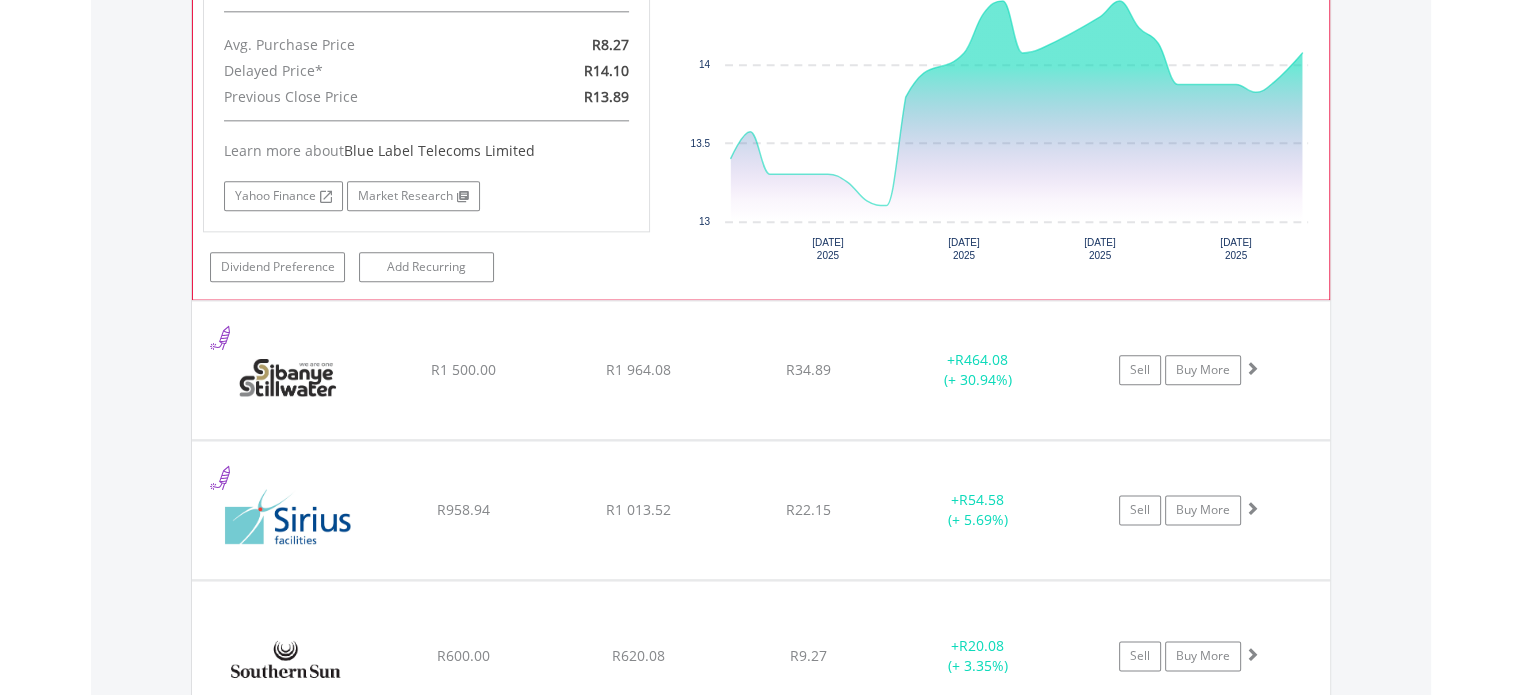 scroll, scrollTop: 2461, scrollLeft: 0, axis: vertical 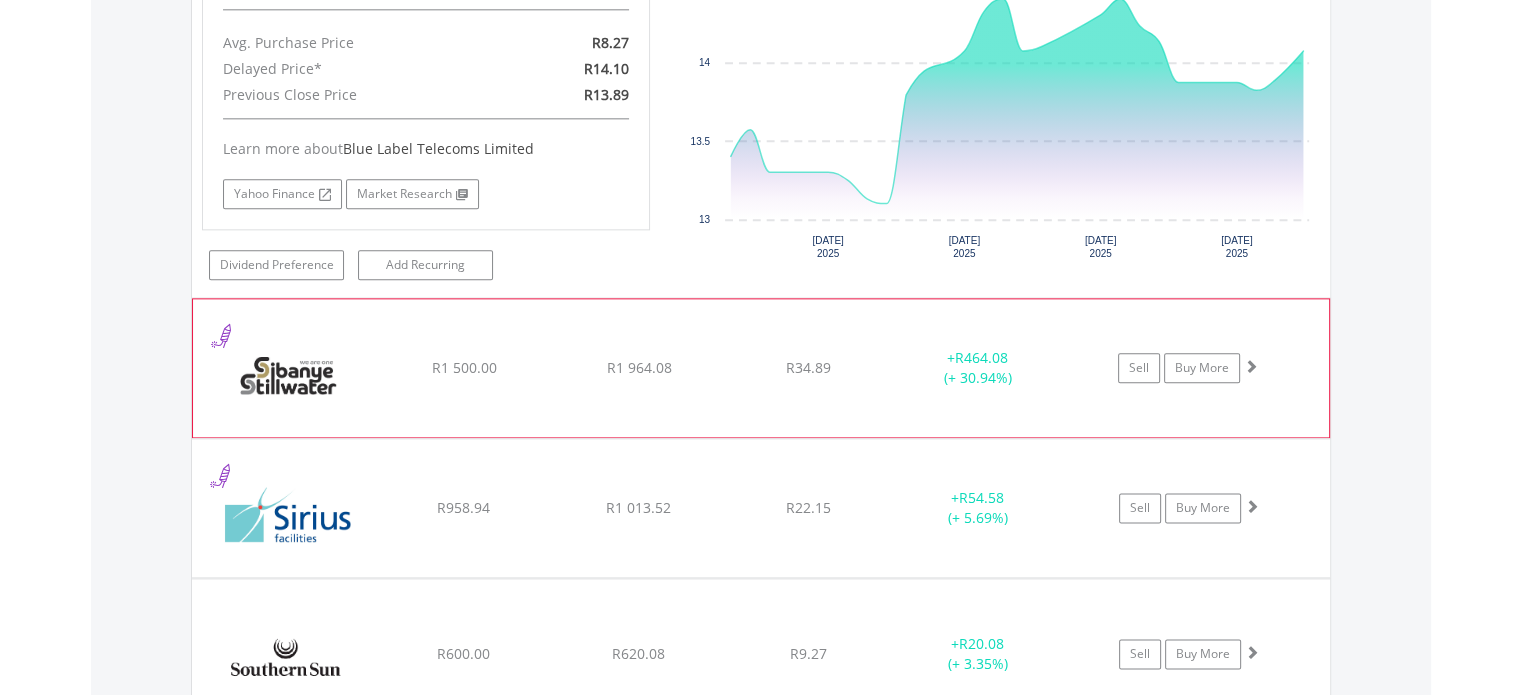 click on "﻿
Sibanye Stillwater Limited
R1 500.00
R1 964.08
R34.89
+  R464.08 (+ 30.94%)
Sell
Buy More" at bounding box center [761, -730] 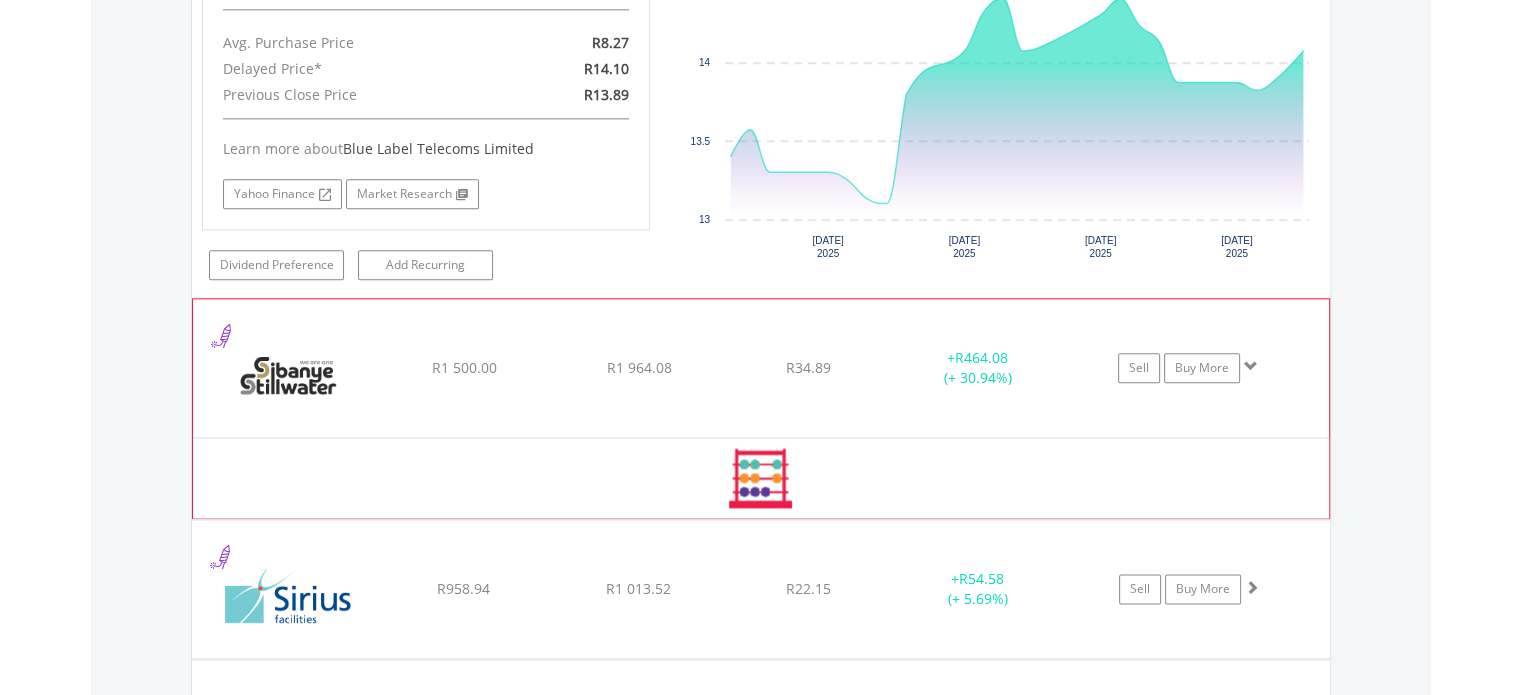 click on "﻿
Sibanye Stillwater Limited
R1 500.00
R1 964.08
R34.89
+  R464.08 (+ 30.94%)
Sell
Buy More" at bounding box center (761, -730) 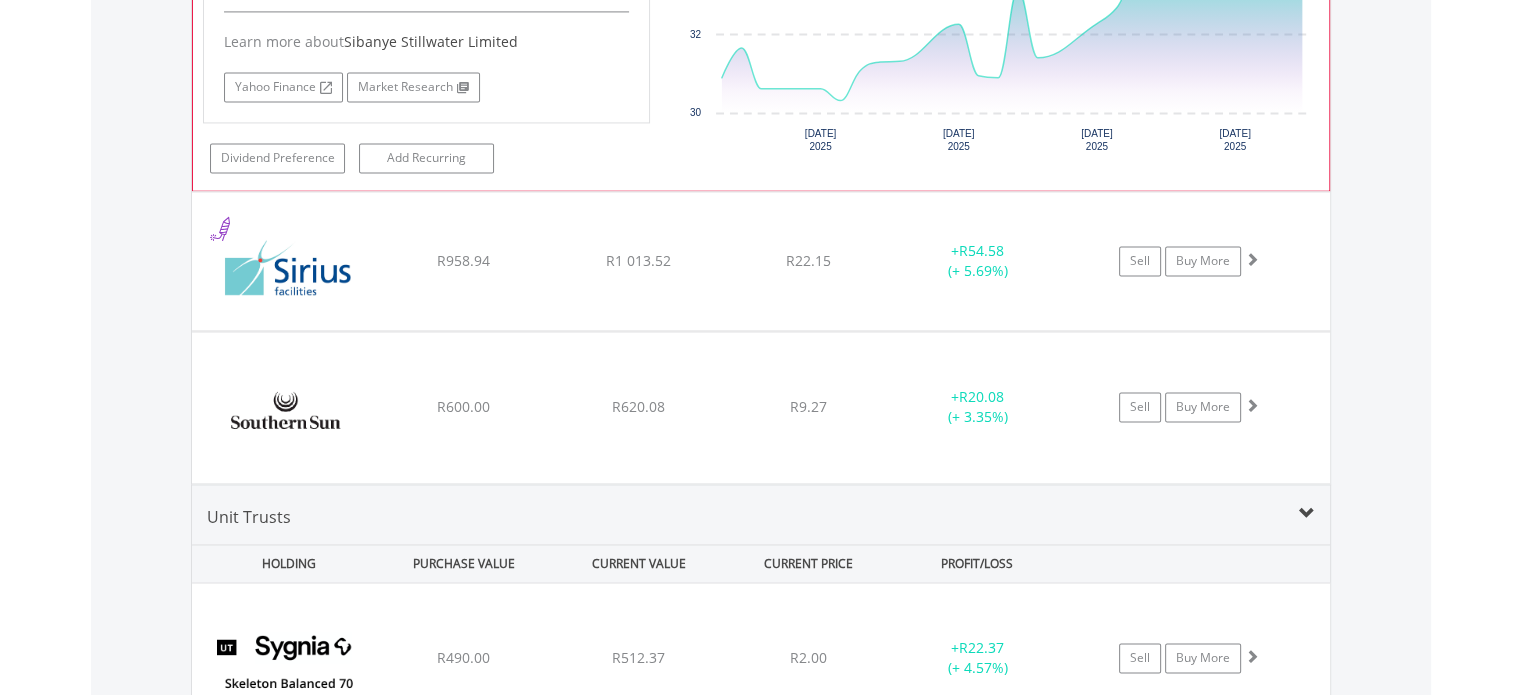 scroll, scrollTop: 3161, scrollLeft: 0, axis: vertical 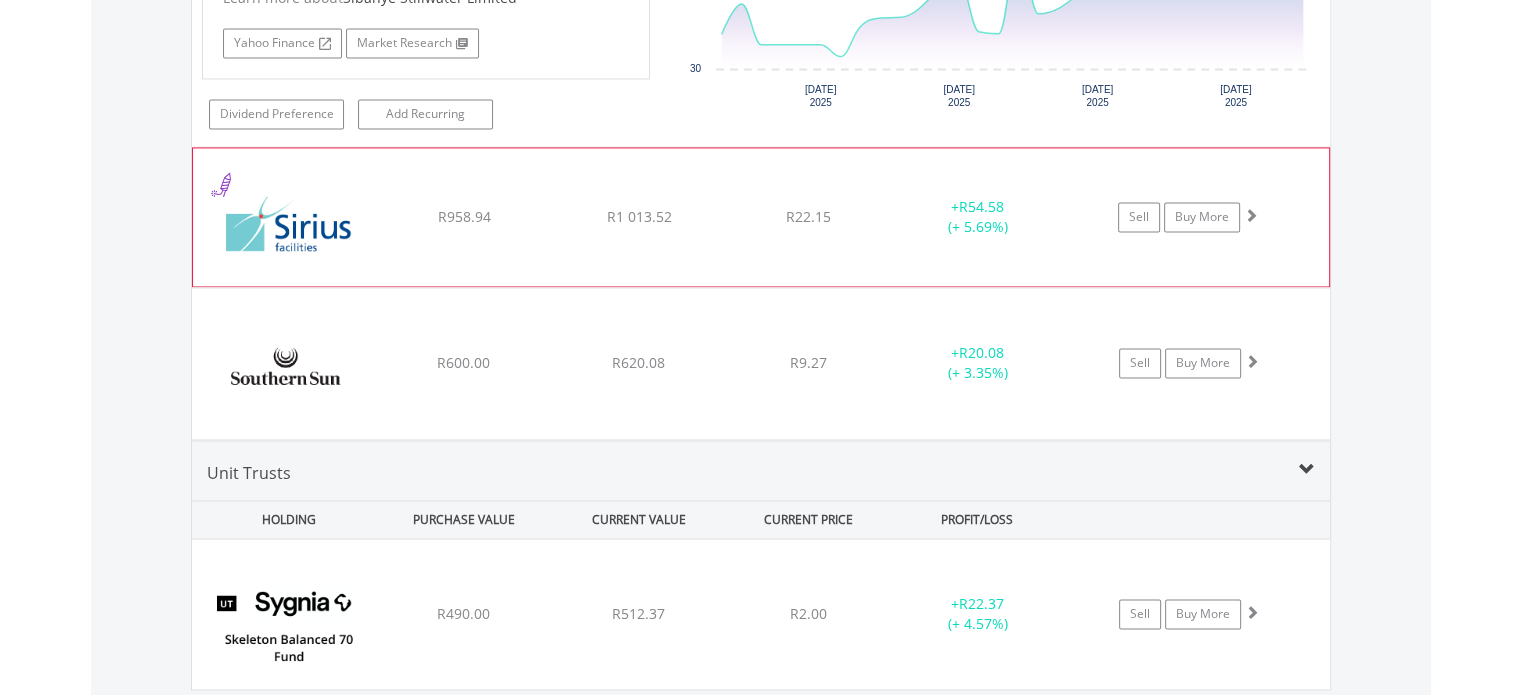 click on "﻿
Sirius Real Estate Limited
R958.94
R1 013.52
R22.15
+  R54.58 (+ 5.69%)
Sell
Buy More" at bounding box center (761, -1430) 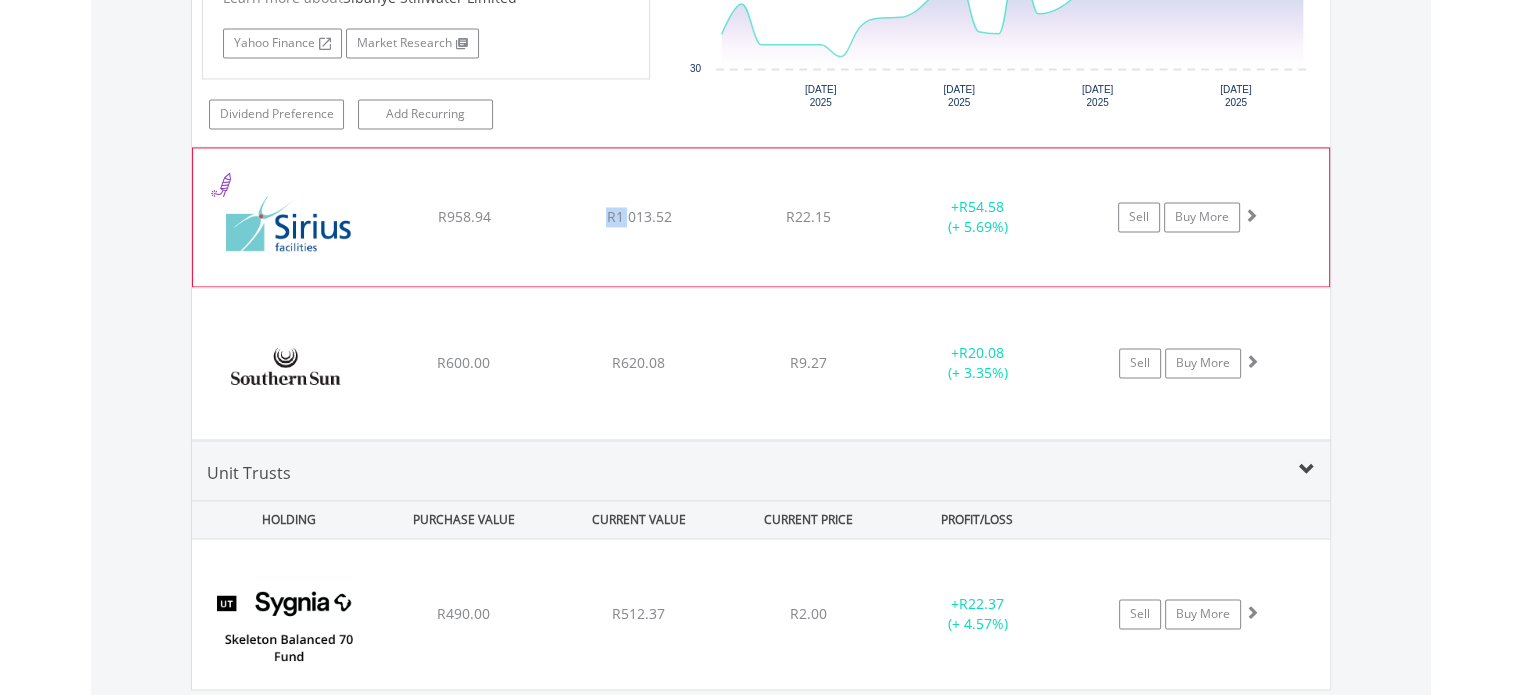 click on "﻿
Sirius Real Estate Limited
R958.94
R1 013.52
R22.15
+  R54.58 (+ 5.69%)
Sell
Buy More" at bounding box center [761, -1430] 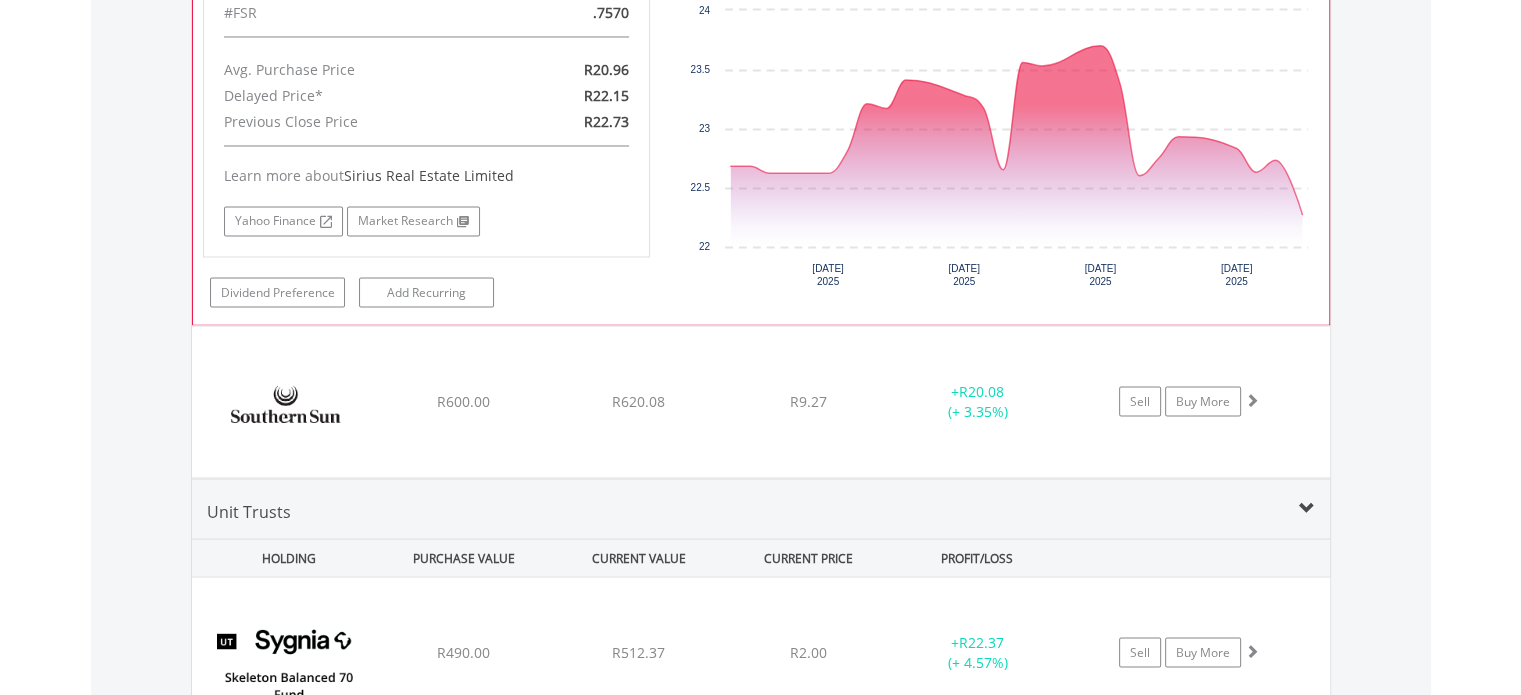 scroll, scrollTop: 3561, scrollLeft: 0, axis: vertical 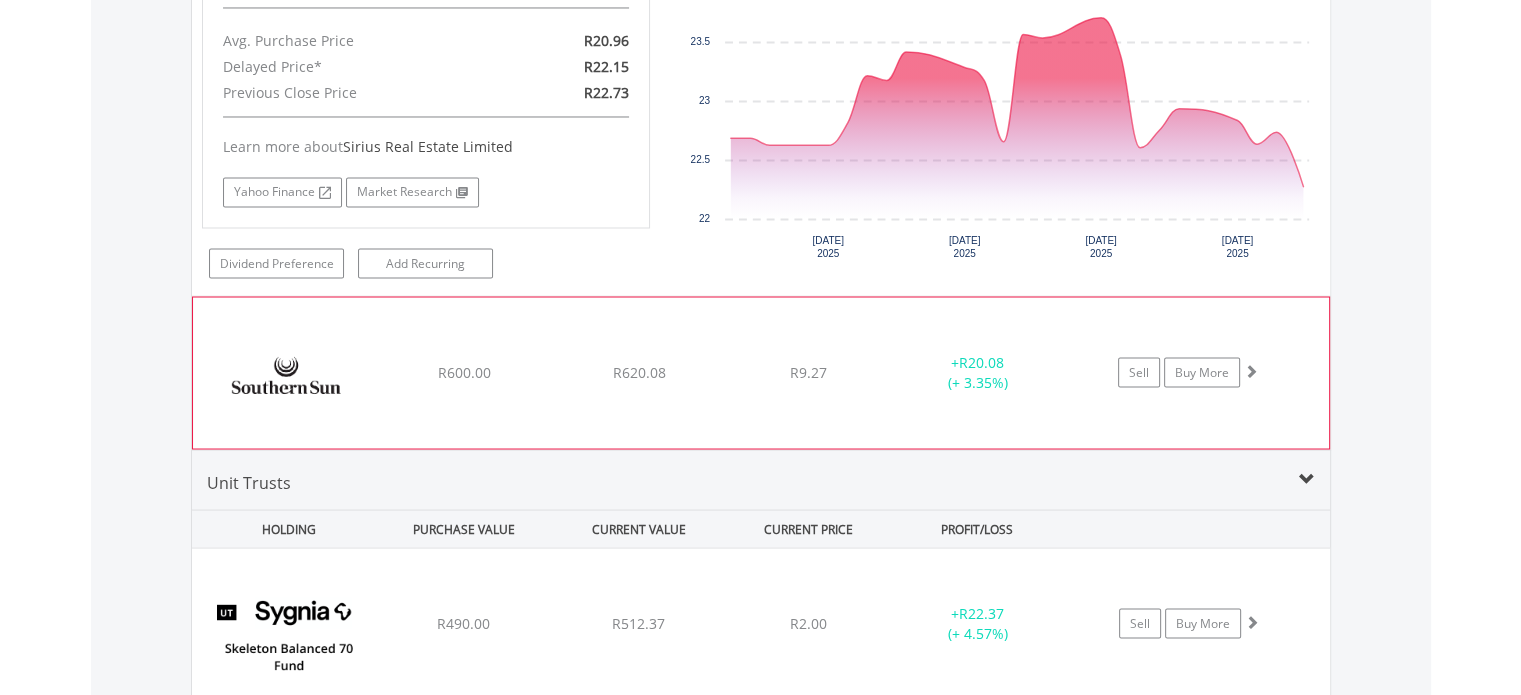 click on "R620.08" at bounding box center [638, -1830] 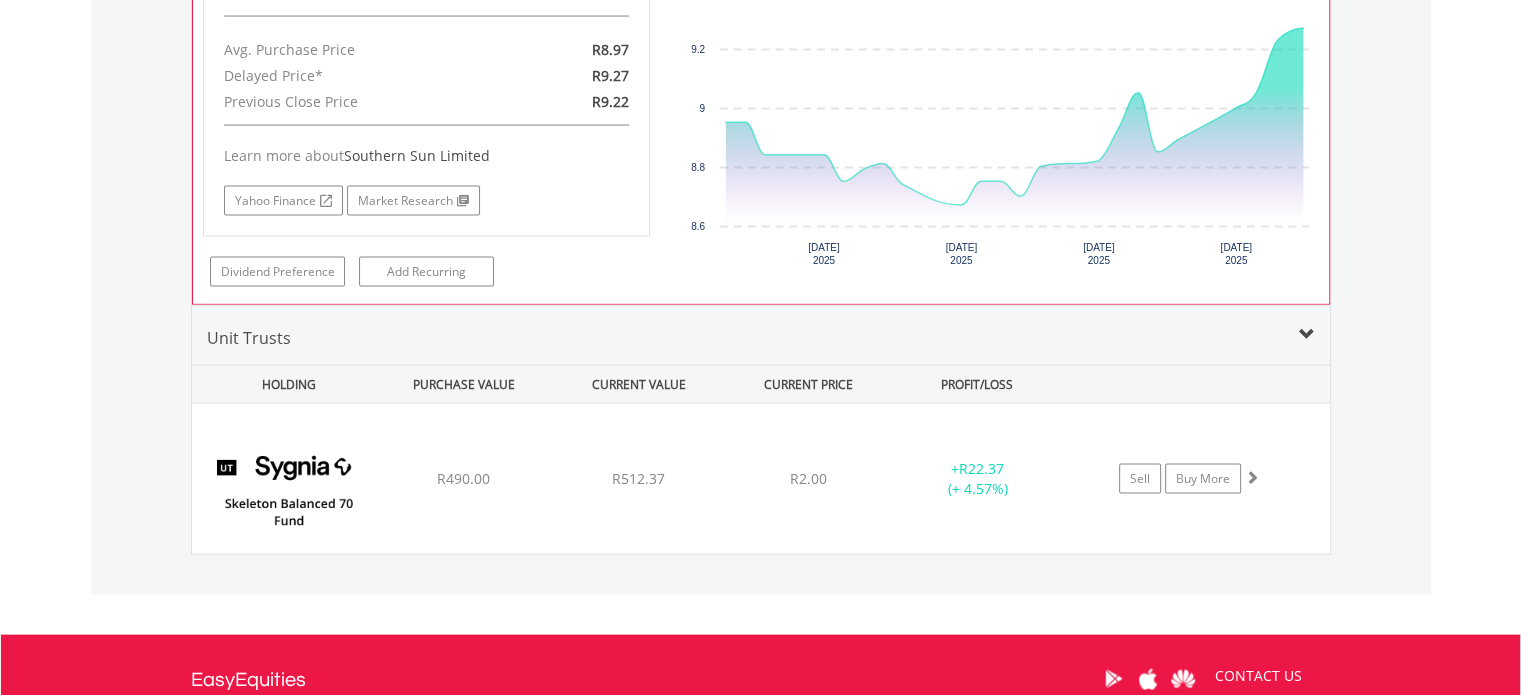 scroll, scrollTop: 4161, scrollLeft: 0, axis: vertical 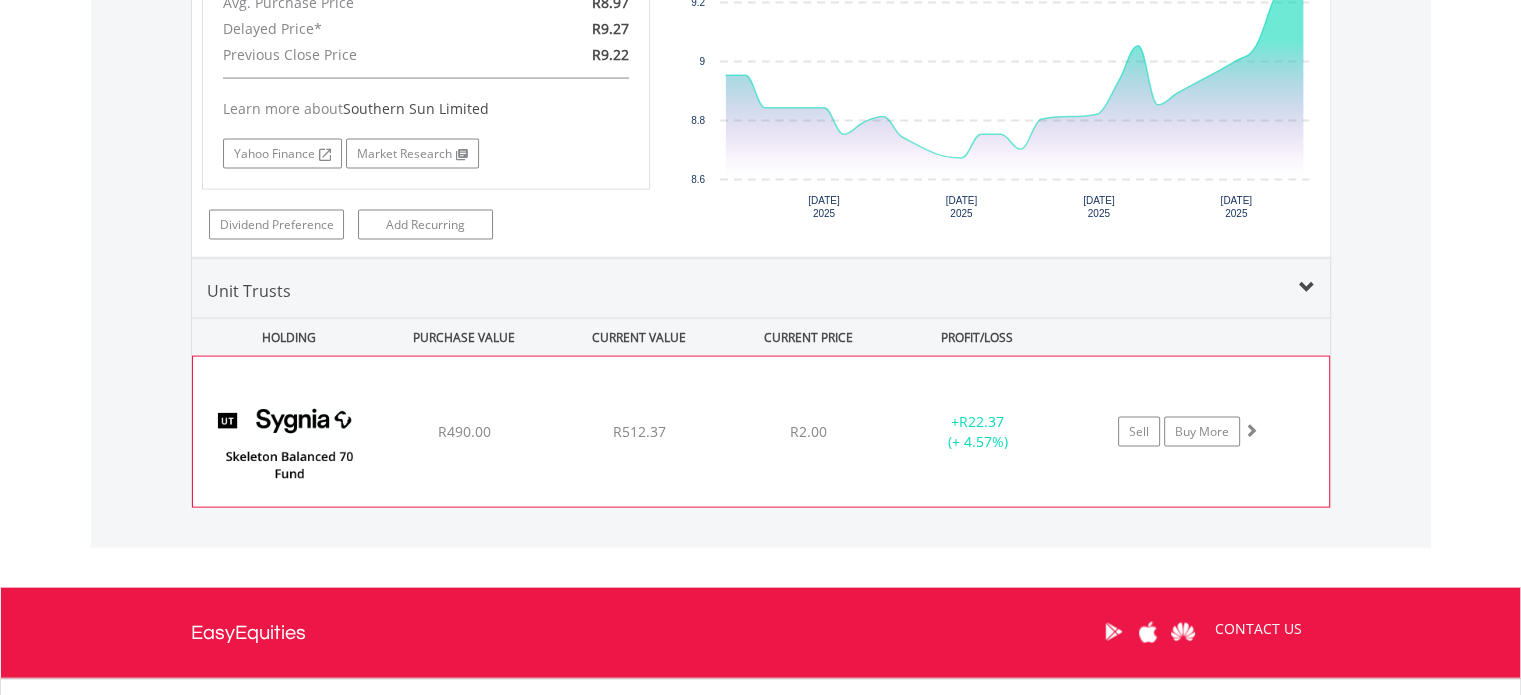 click on "﻿
Sygnia Skeleton Balanced 70 Fund Class A
R490.00
R512.37
R2.00
+  R22.37 (+ 4.57%)
Sell
Buy More" at bounding box center [761, 432] 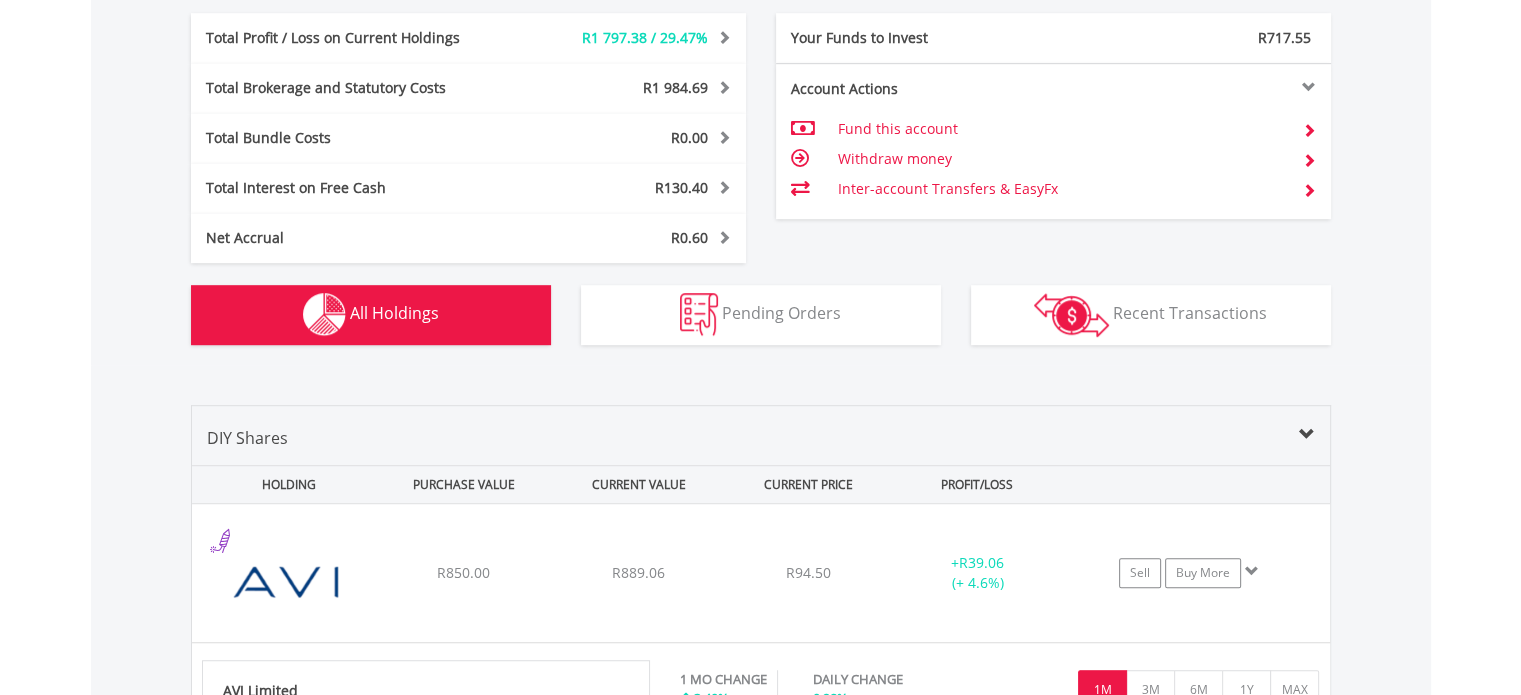 scroll, scrollTop: 1160, scrollLeft: 0, axis: vertical 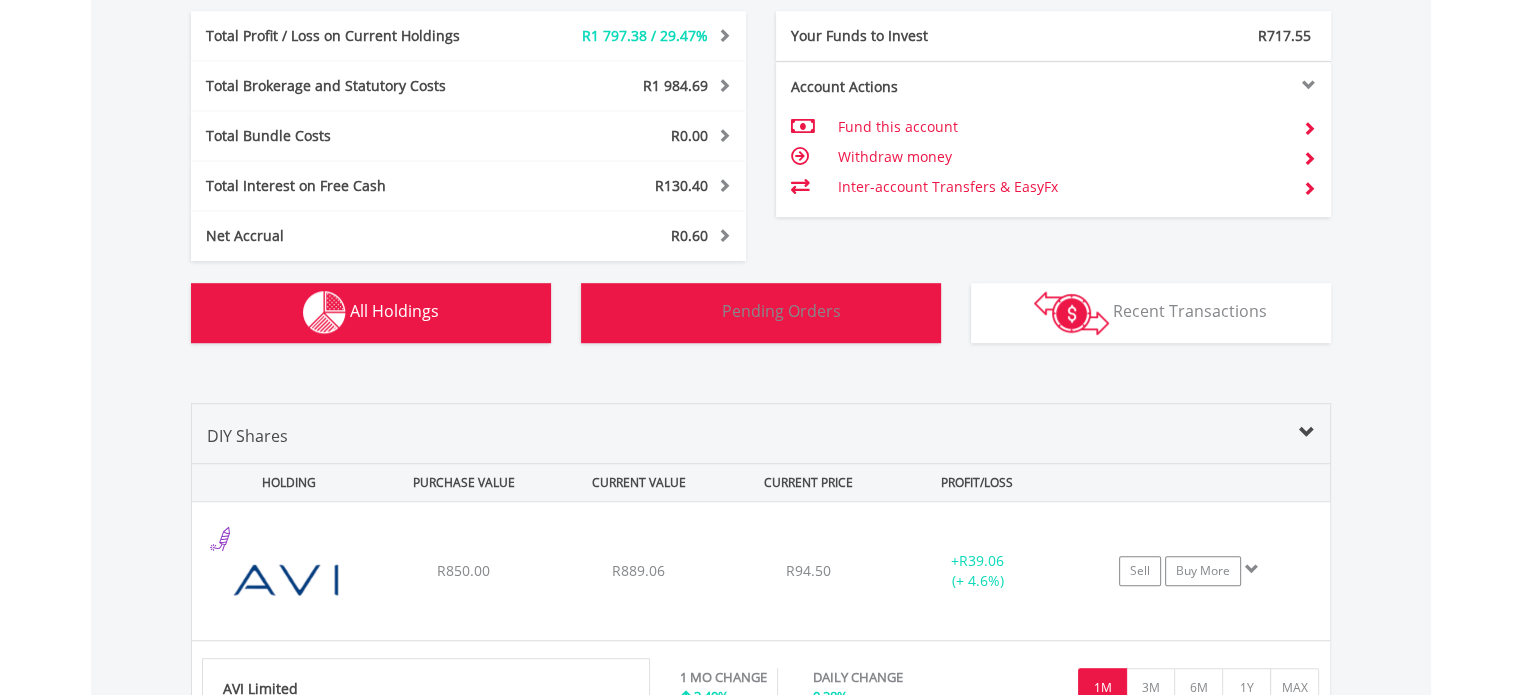 click on "Pending Orders" at bounding box center (781, 311) 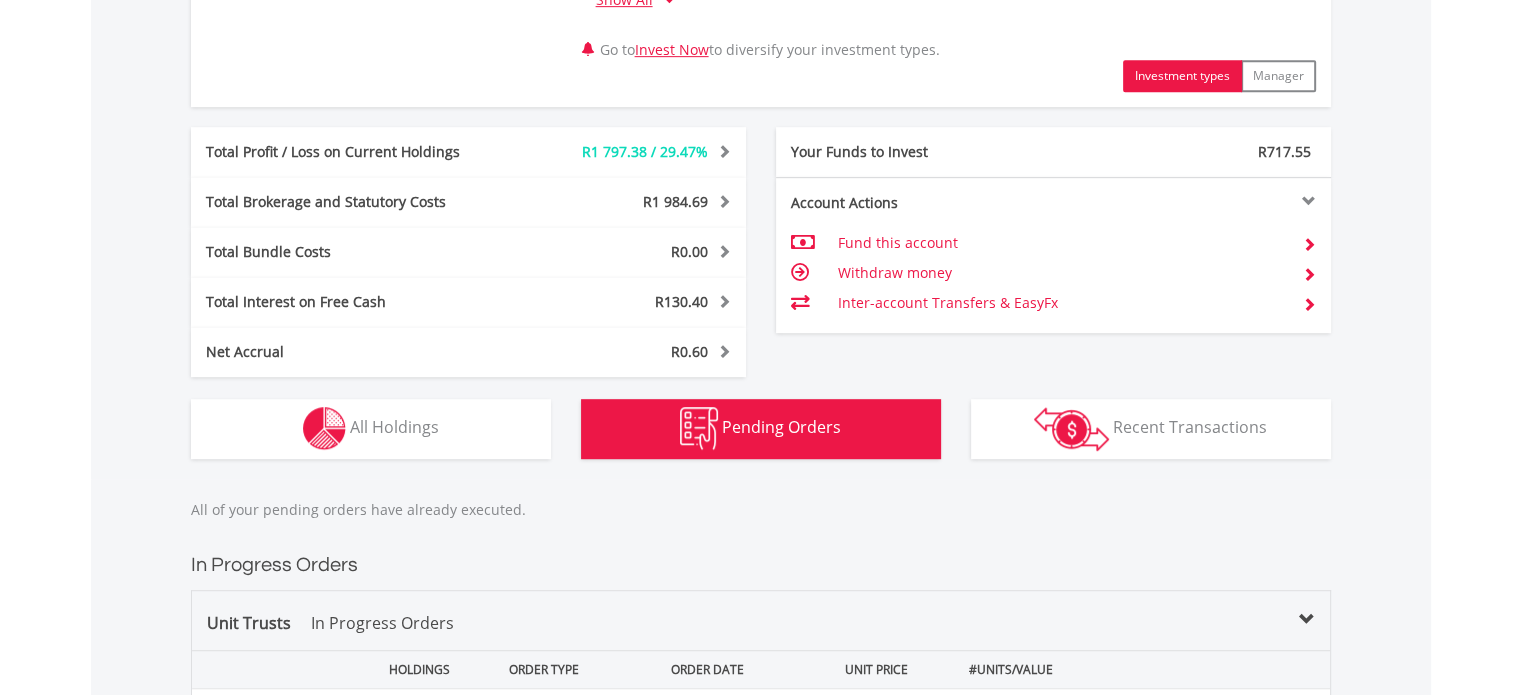 scroll, scrollTop: 1042, scrollLeft: 0, axis: vertical 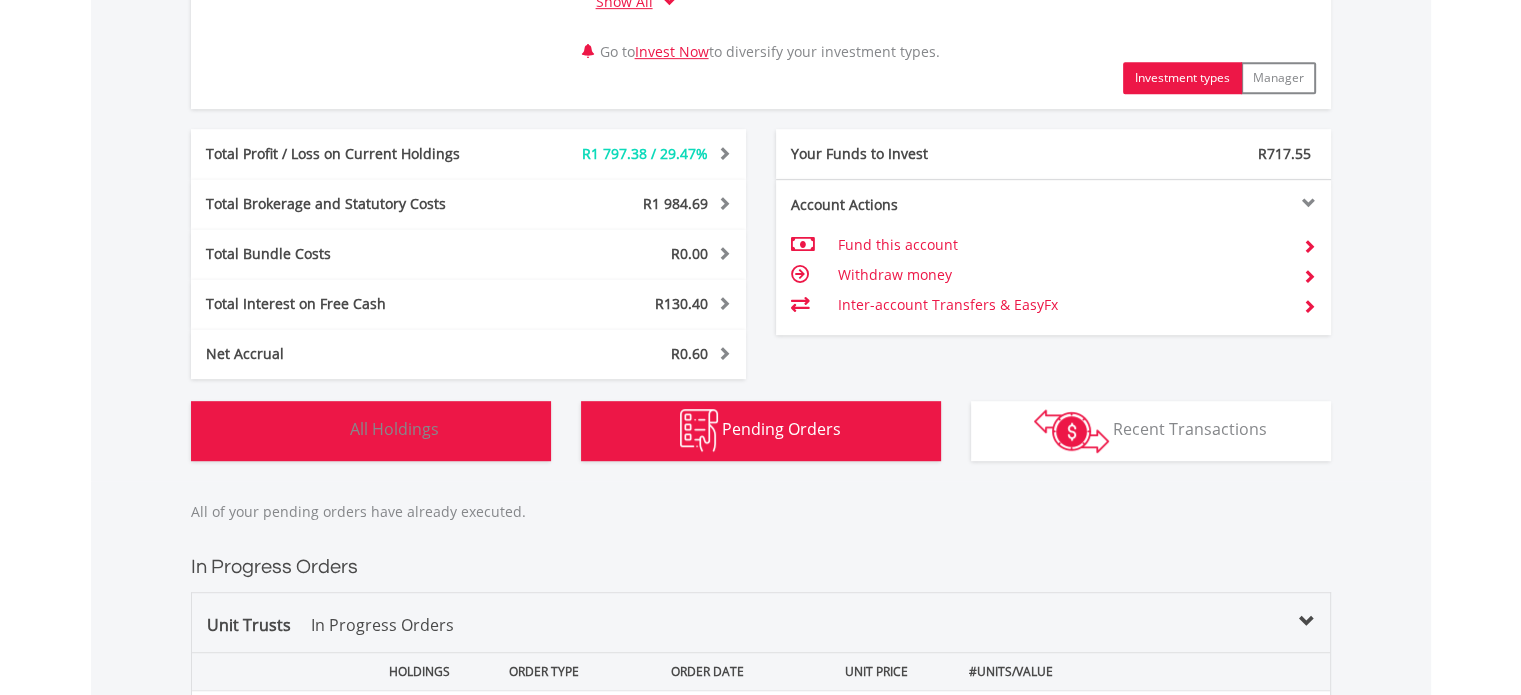click on "Holdings
All Holdings" at bounding box center (371, 431) 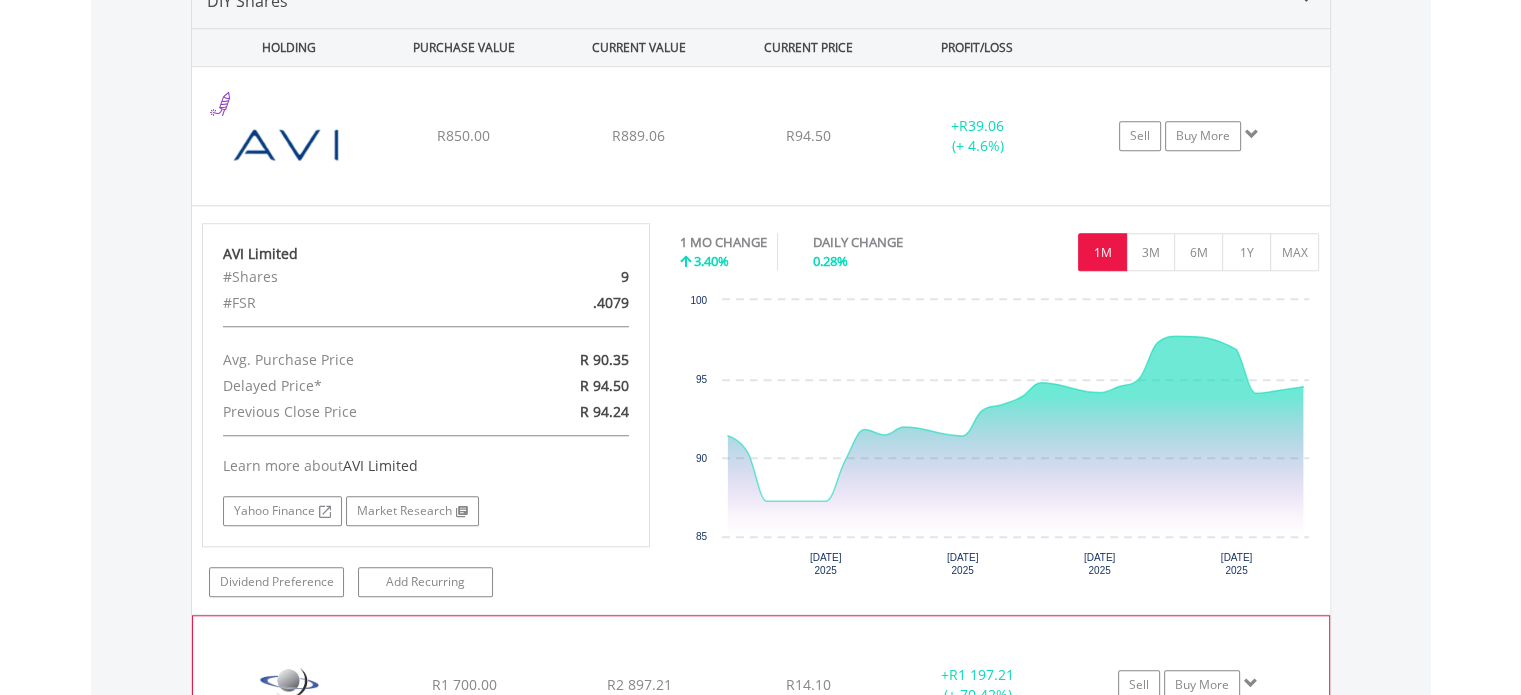 scroll, scrollTop: 1644, scrollLeft: 0, axis: vertical 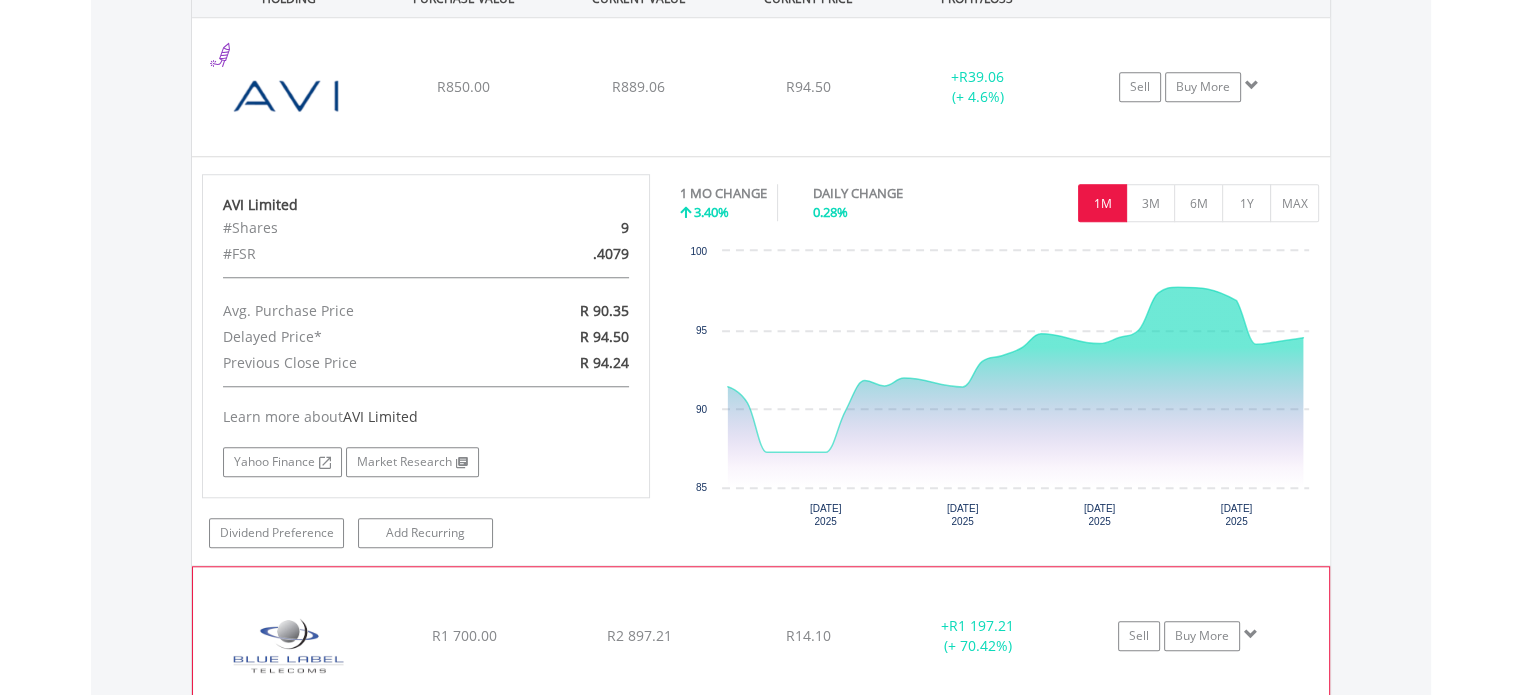 click on "﻿
Blue Label Telecoms Limited
R1 700.00
R2 897.21
R14.10
+  R1 197.21 (+ 70.42%)
Sell
Buy More" at bounding box center [761, 87] 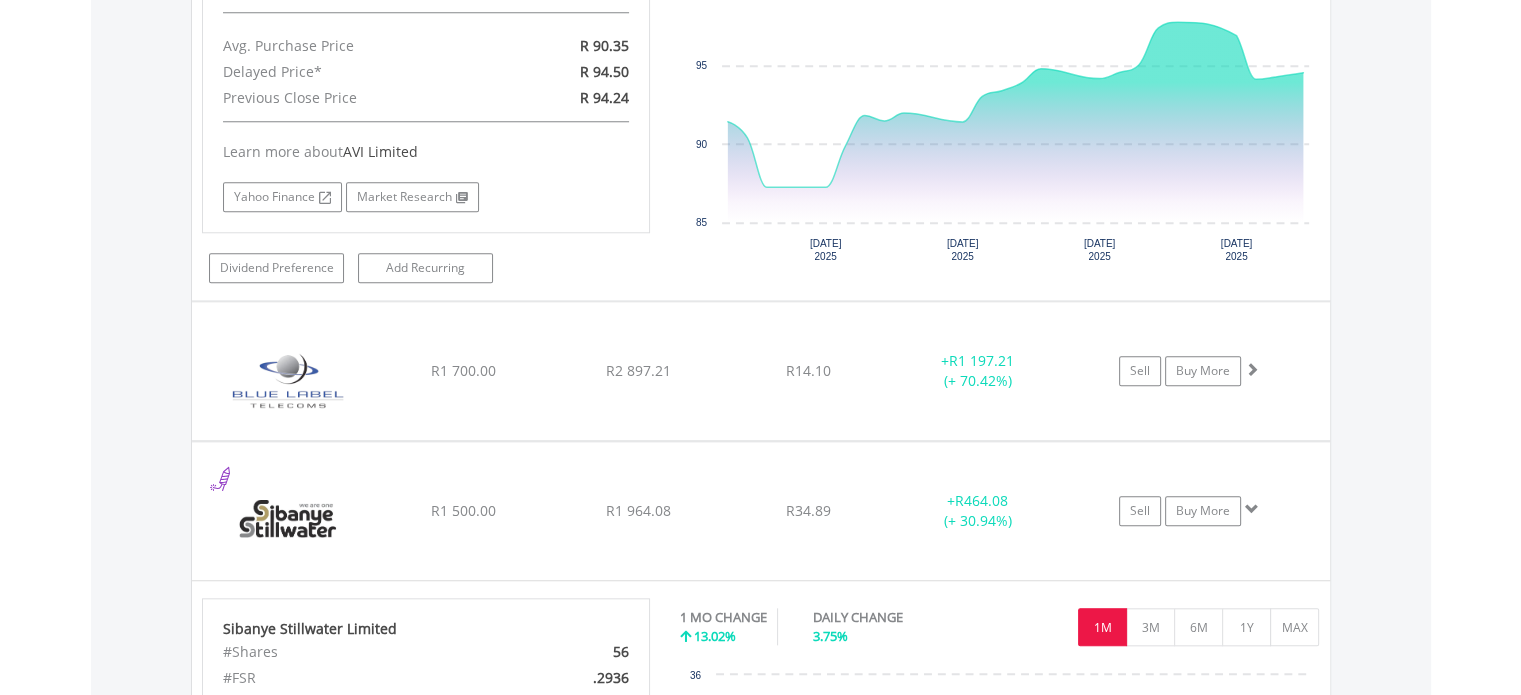 scroll, scrollTop: 1944, scrollLeft: 0, axis: vertical 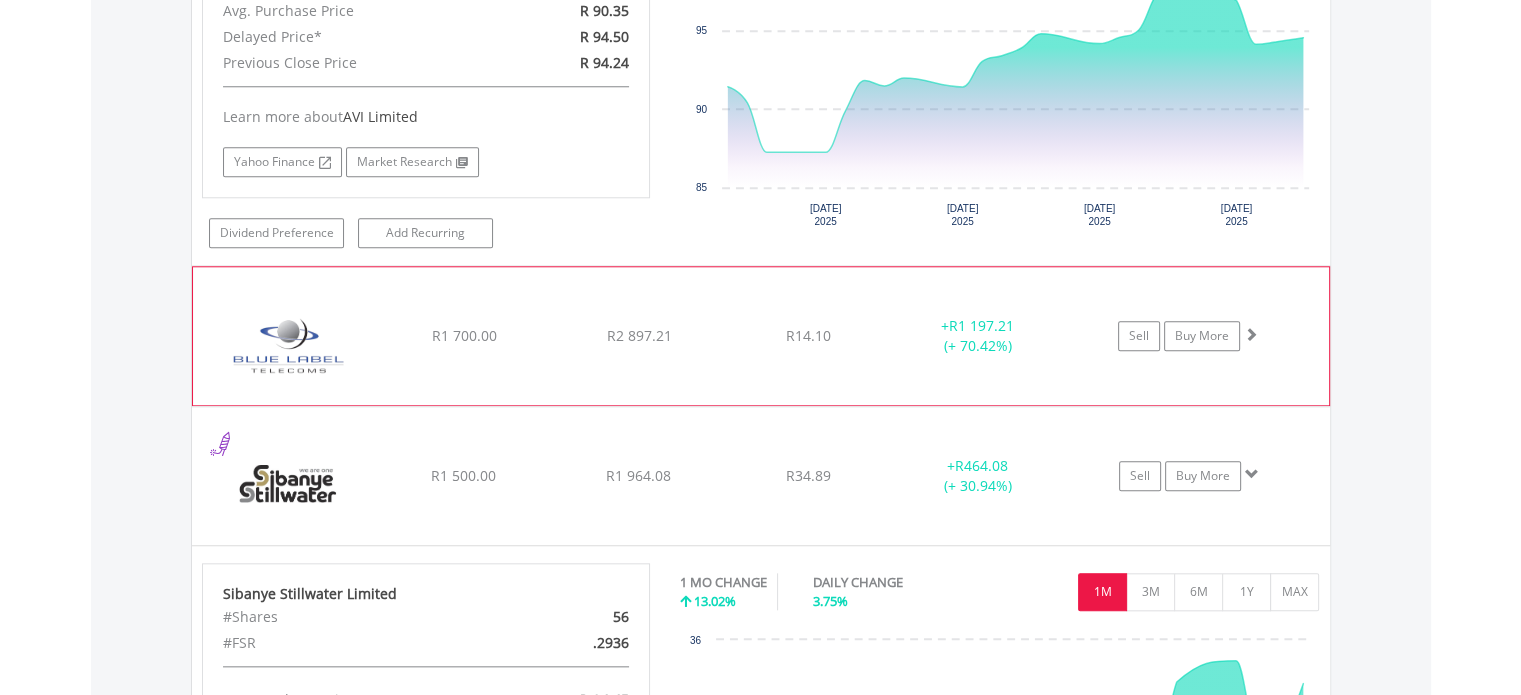 click on "﻿
Blue Label Telecoms Limited
R1 700.00
R2 897.21
R14.10
+  R1 197.21 (+ 70.42%)
Sell
Buy More" at bounding box center [761, -213] 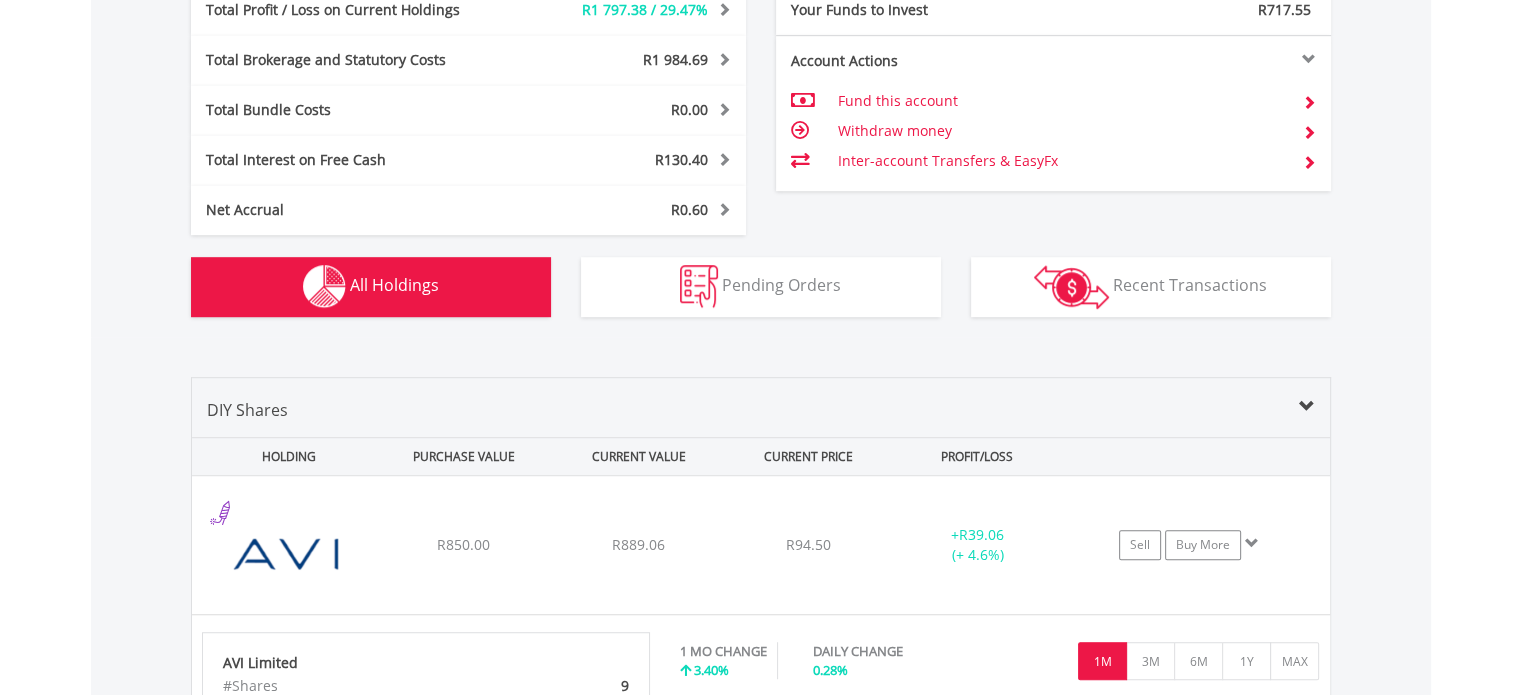 scroll, scrollTop: 1230, scrollLeft: 0, axis: vertical 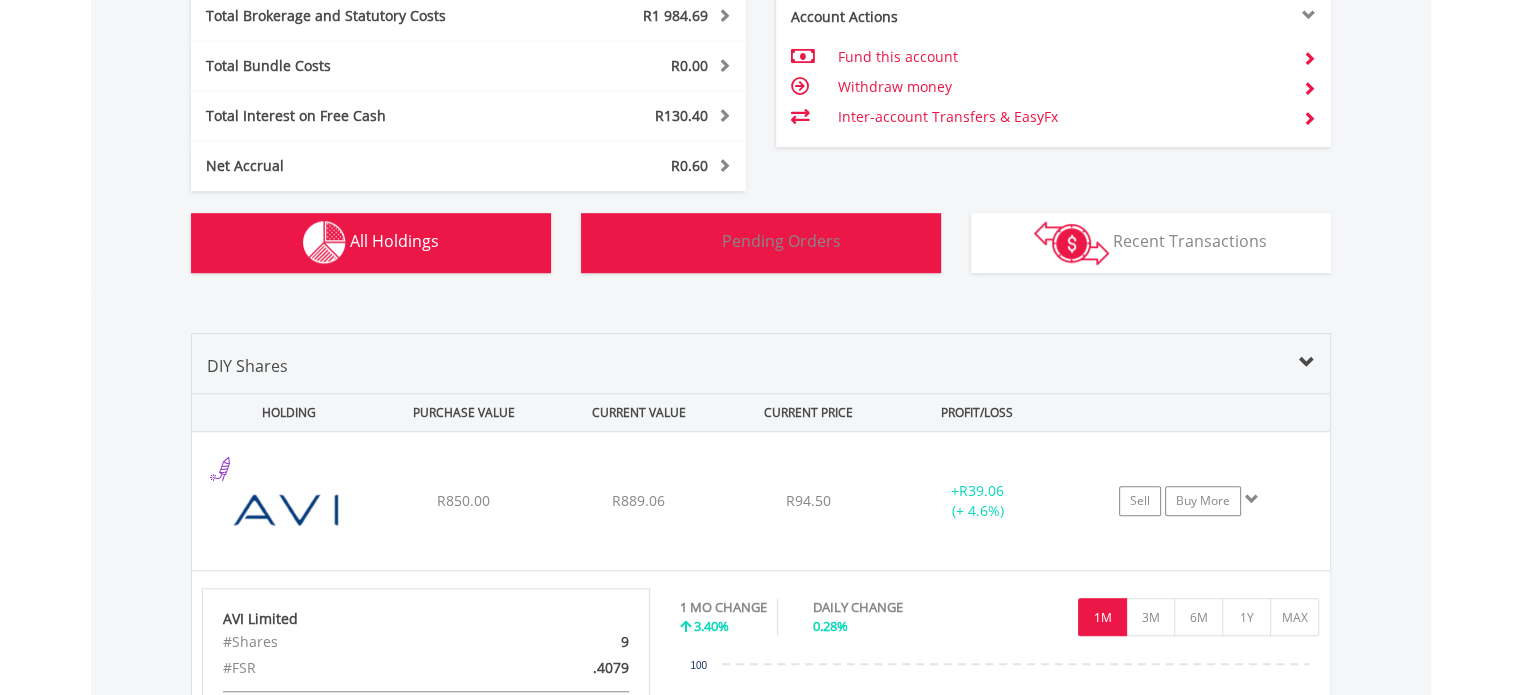 click on "Pending Orders" at bounding box center (781, 241) 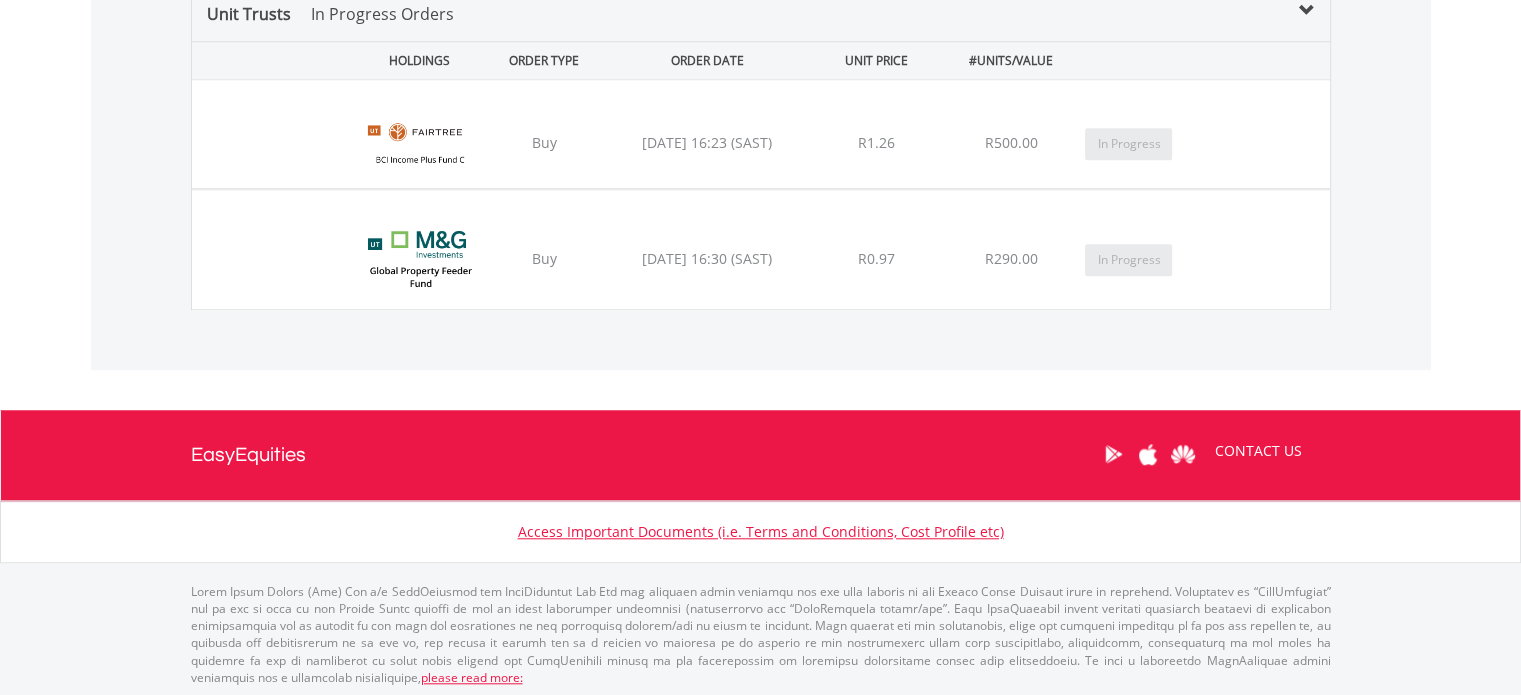 scroll, scrollTop: 1353, scrollLeft: 0, axis: vertical 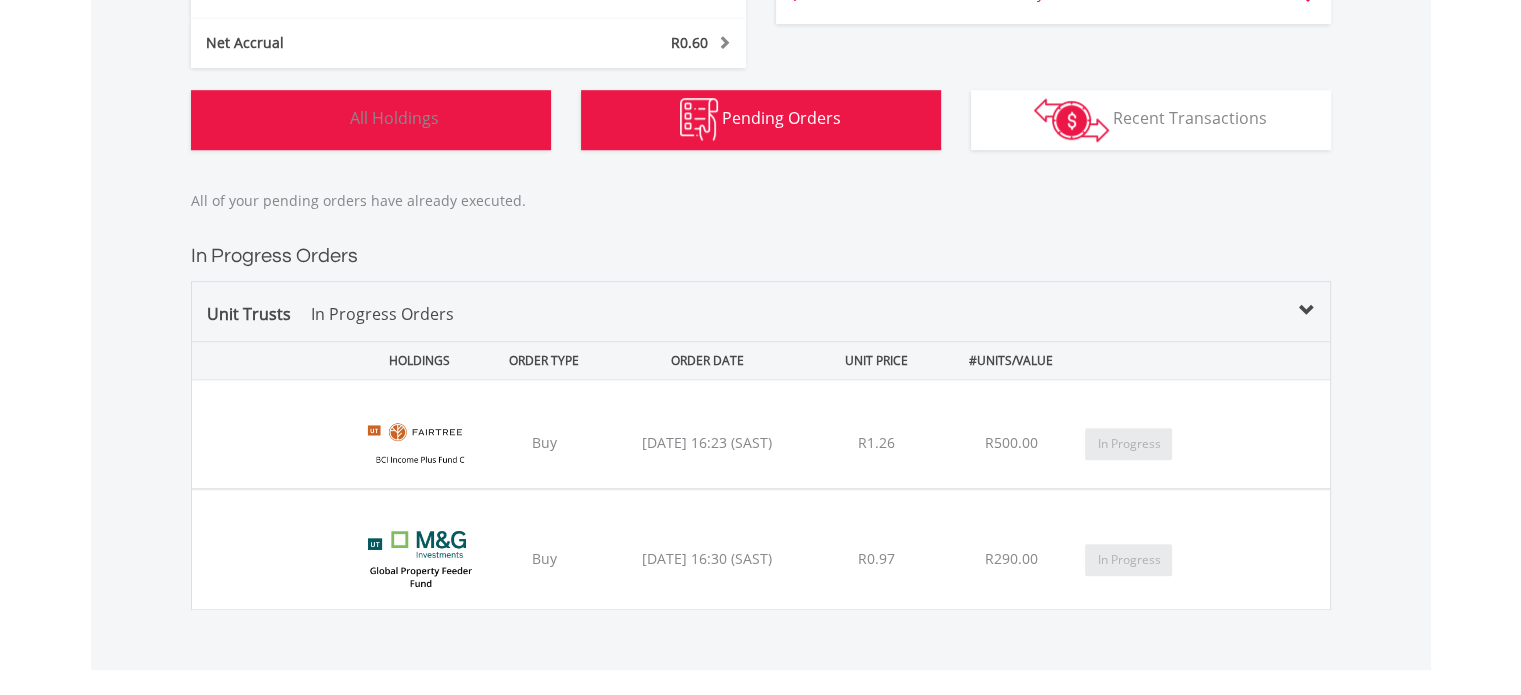 click on "All Holdings" at bounding box center [394, 118] 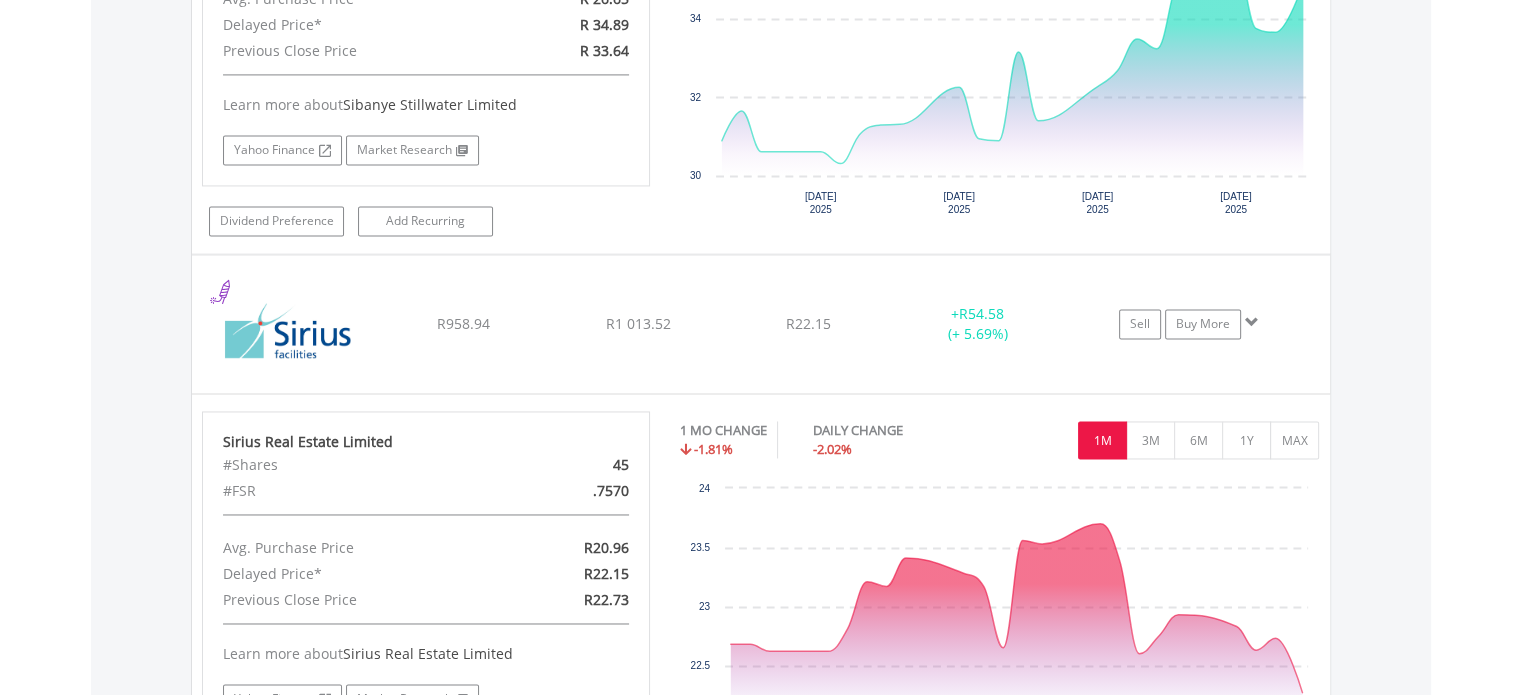 scroll, scrollTop: 3154, scrollLeft: 0, axis: vertical 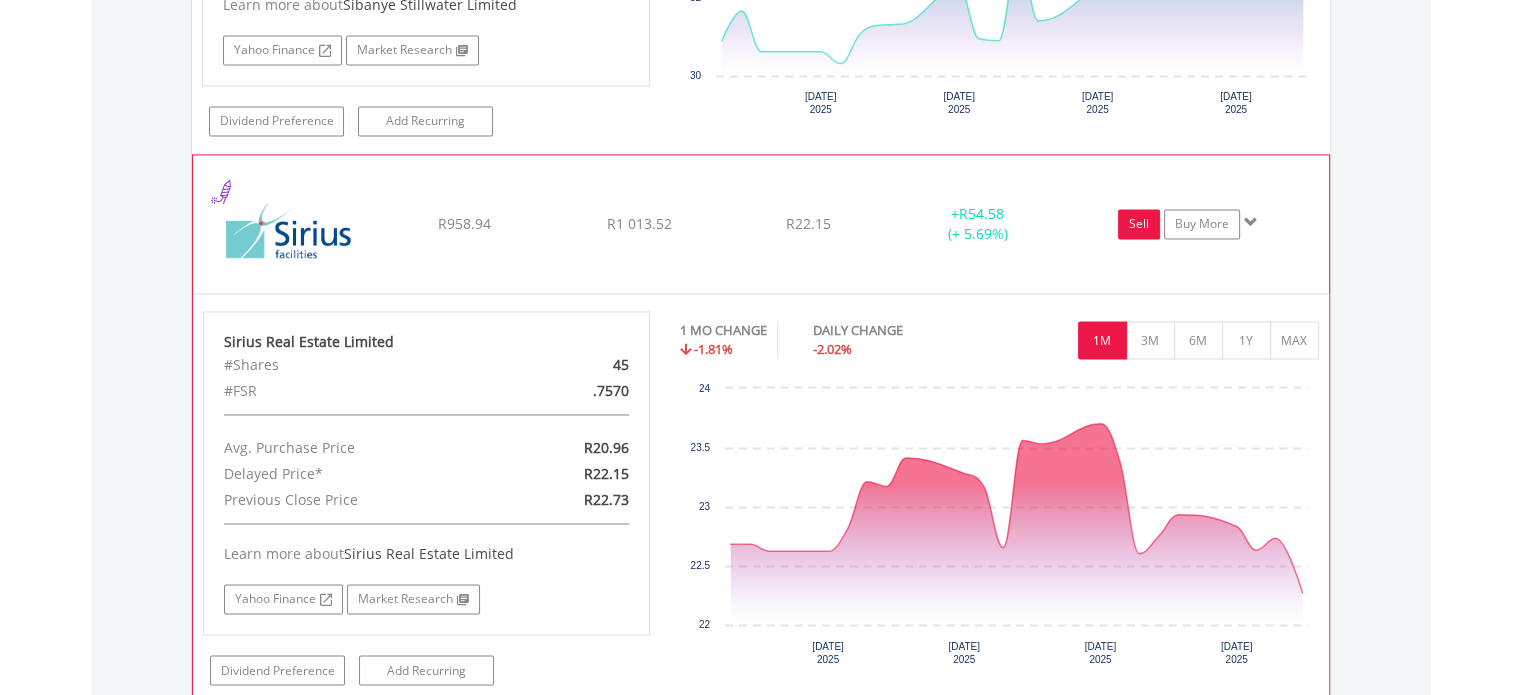 click on "Sell" at bounding box center (1139, 224) 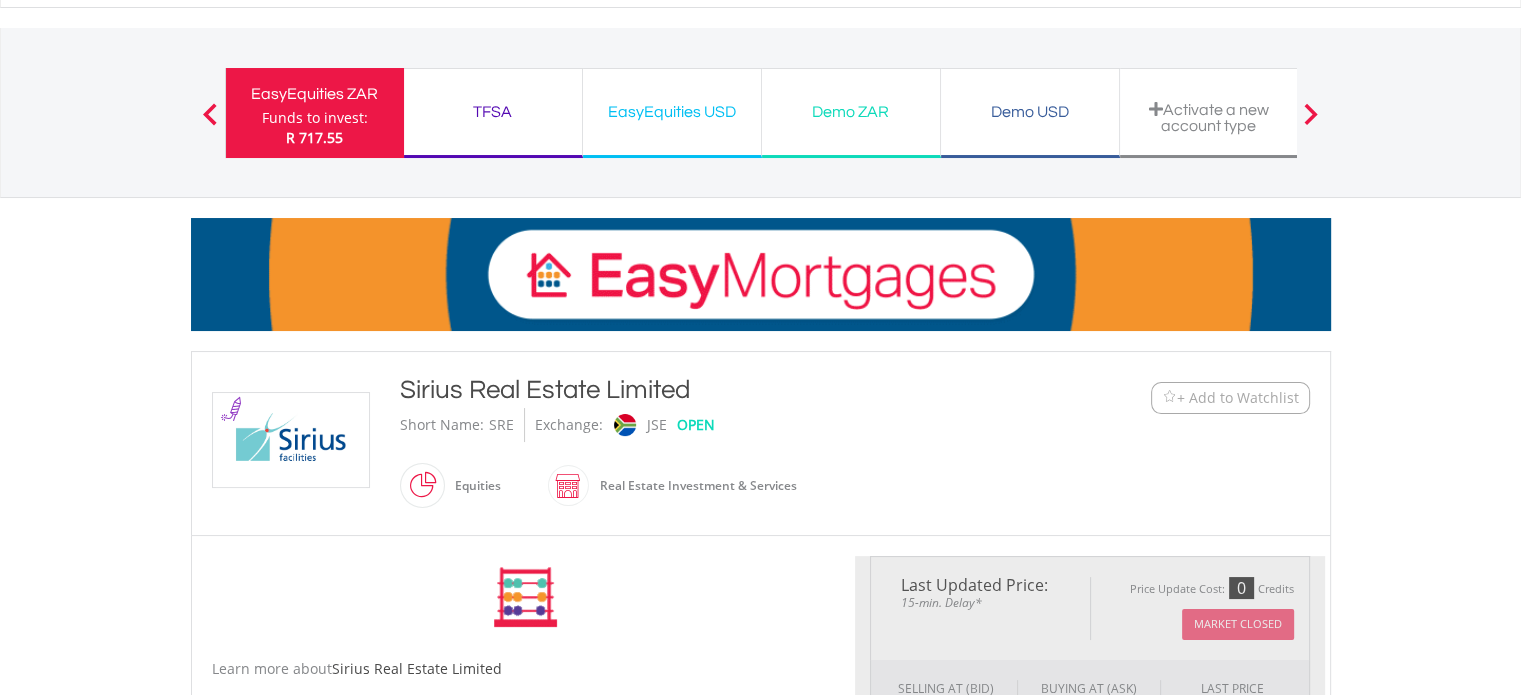 type on "*******" 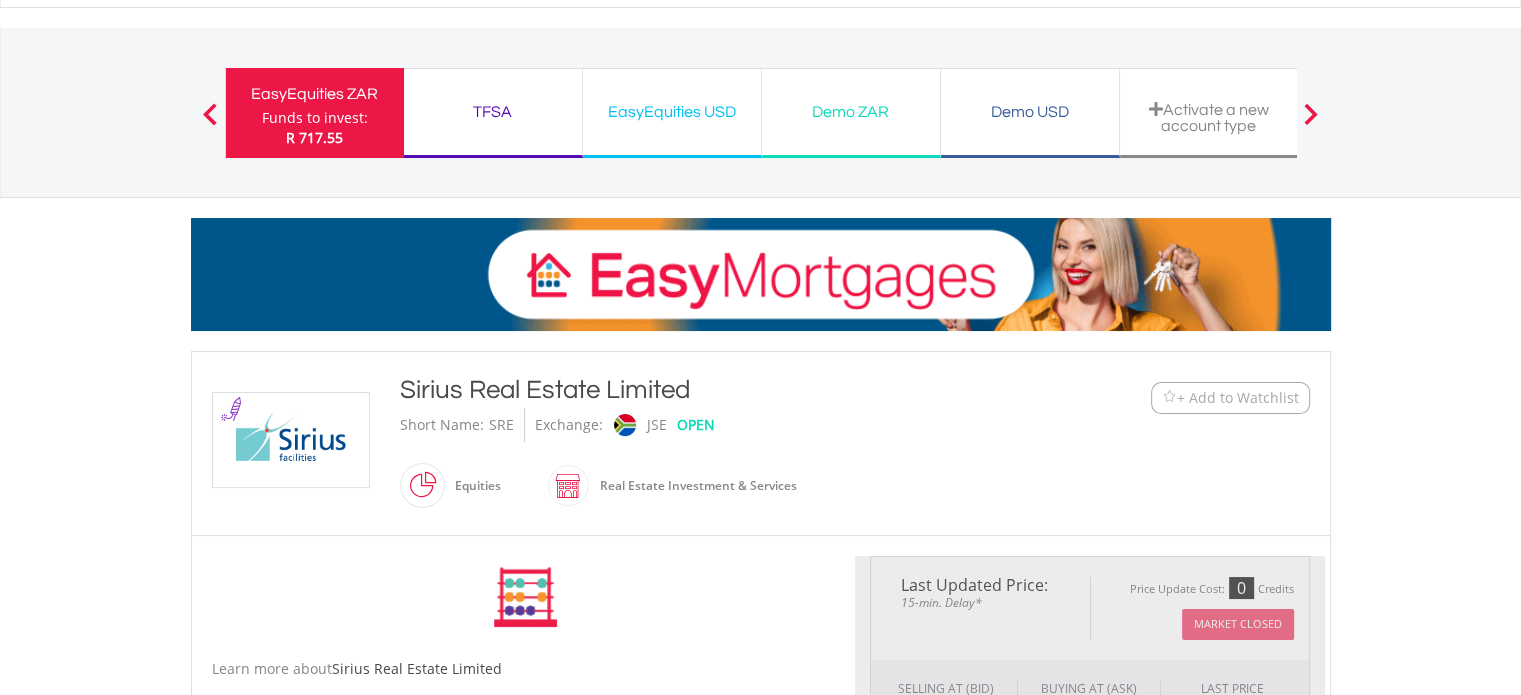 type on "******" 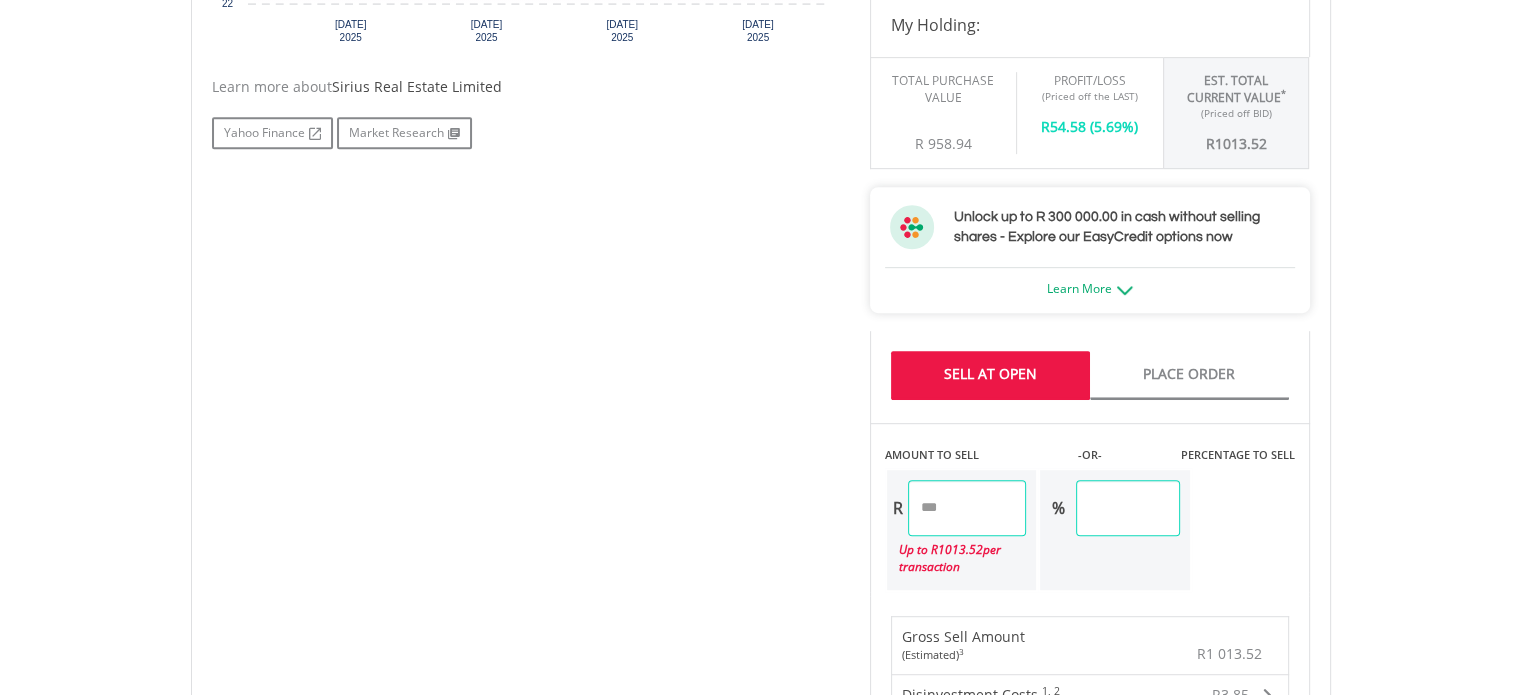 scroll, scrollTop: 1000, scrollLeft: 0, axis: vertical 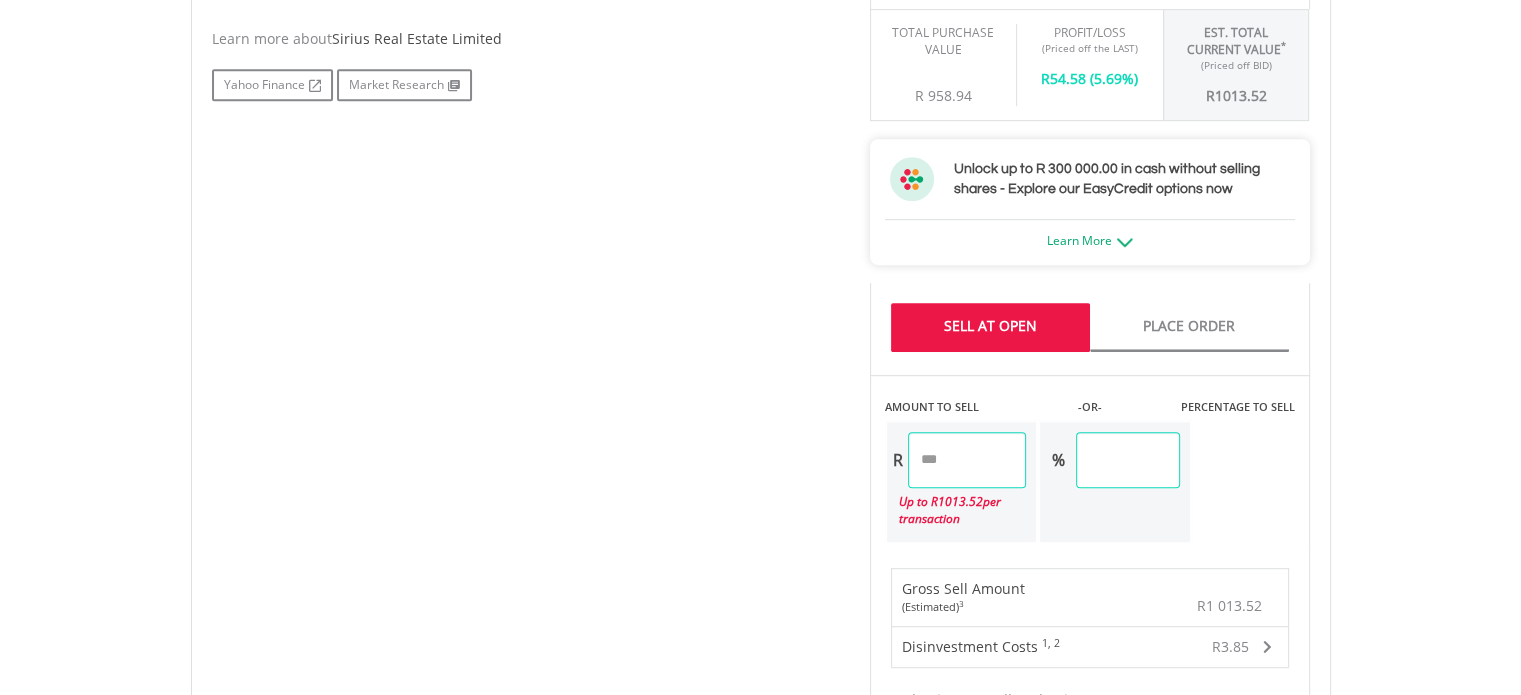 click on "*******" at bounding box center [967, 460] 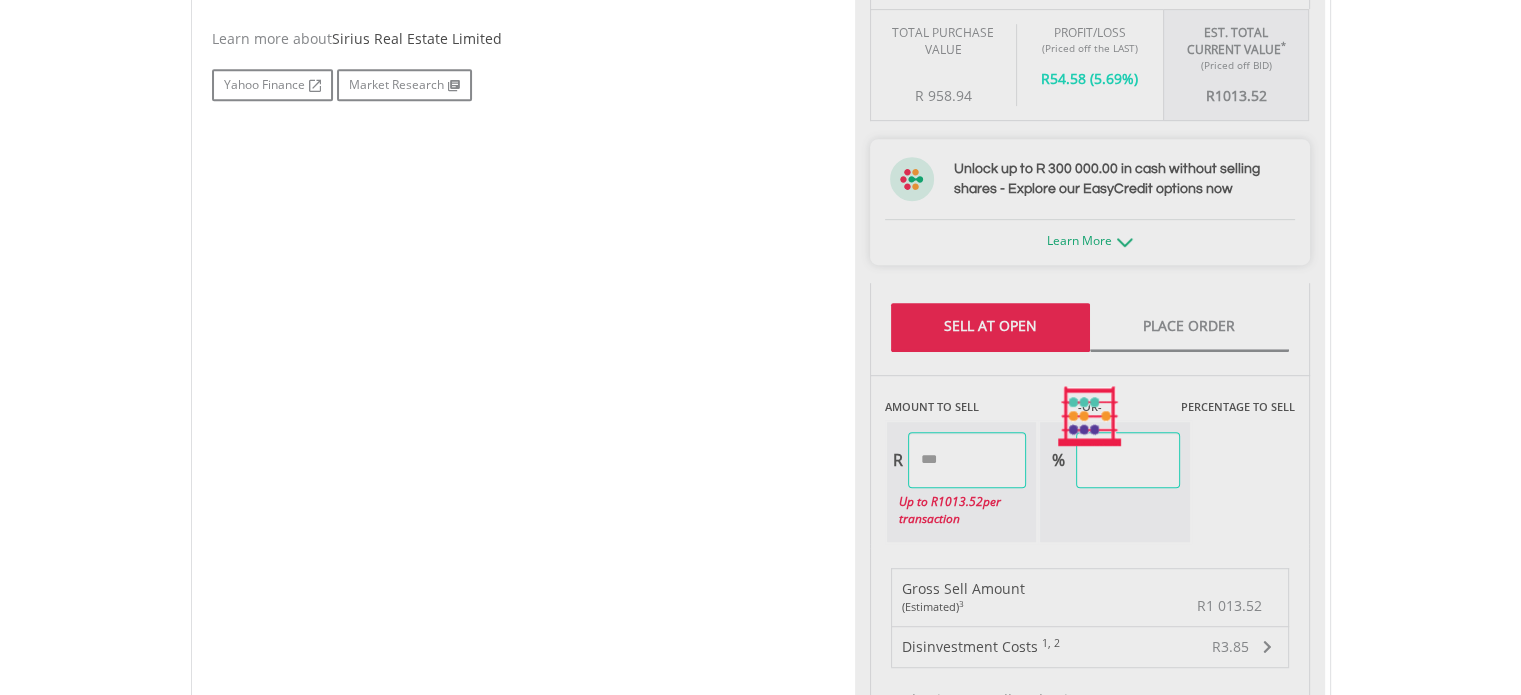 type on "******" 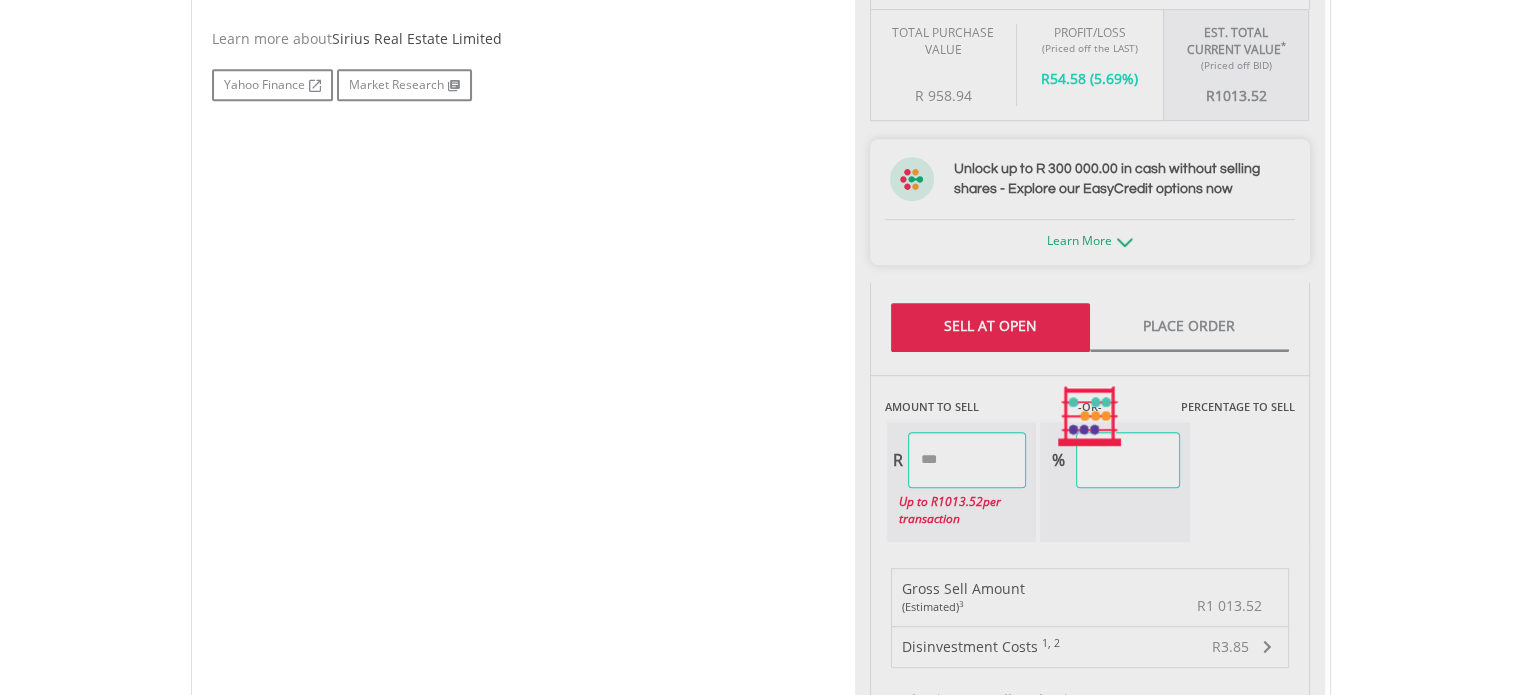type on "*****" 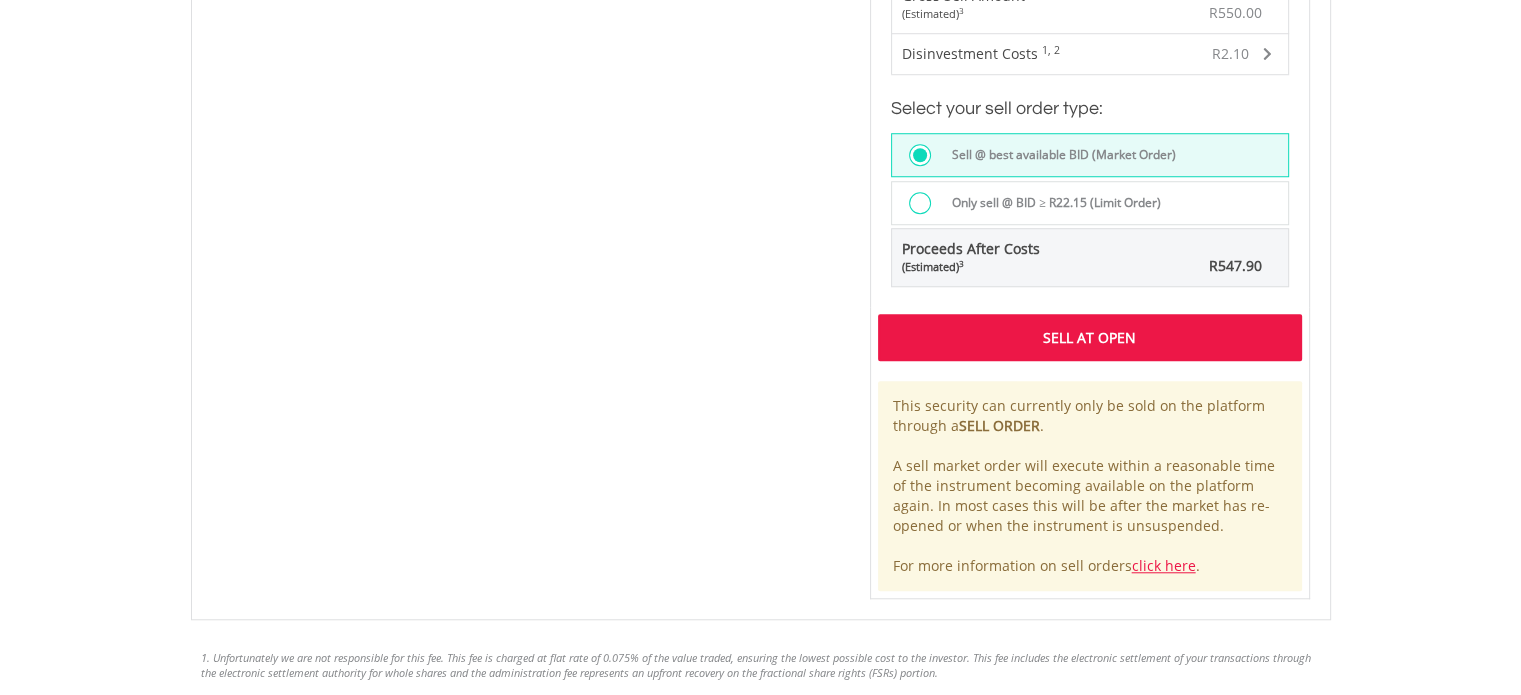 scroll, scrollTop: 1600, scrollLeft: 0, axis: vertical 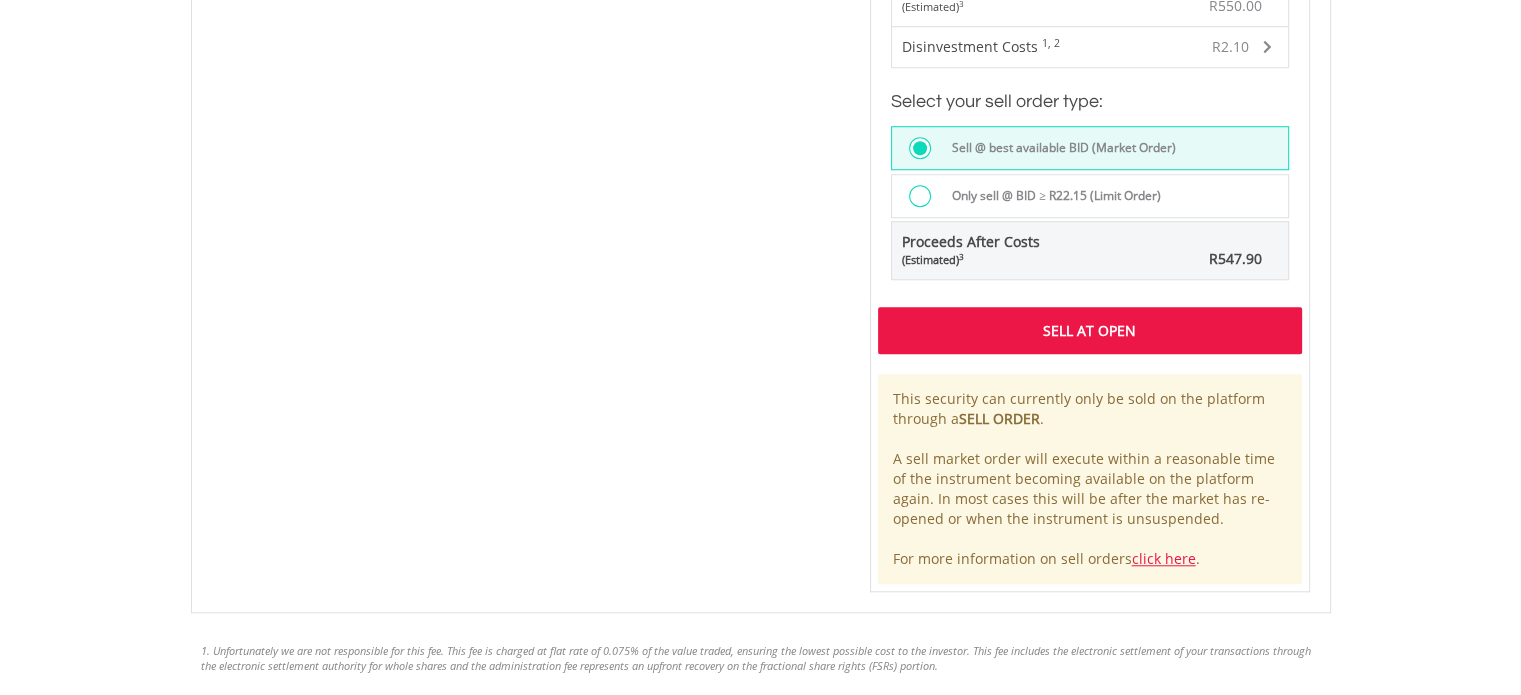 click on "Sell At Open" at bounding box center [1090, 330] 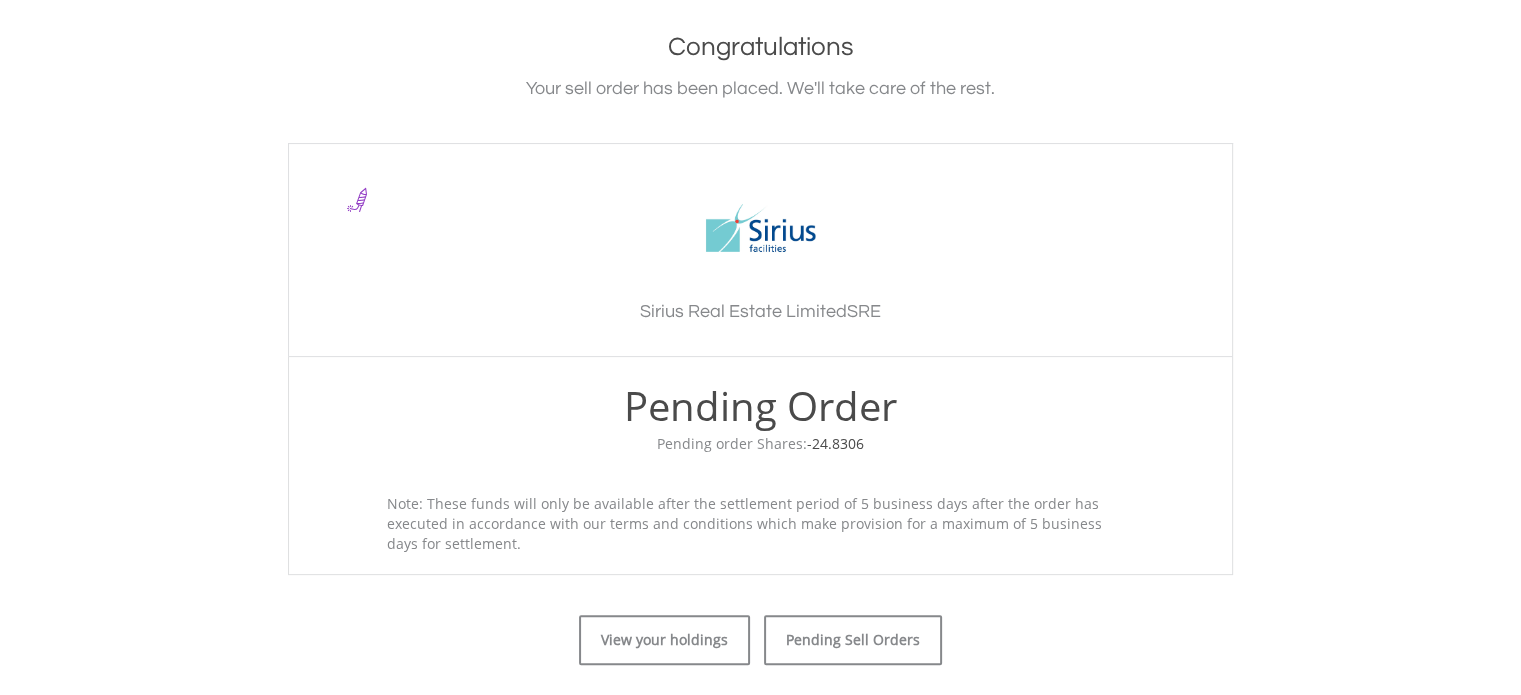scroll, scrollTop: 600, scrollLeft: 0, axis: vertical 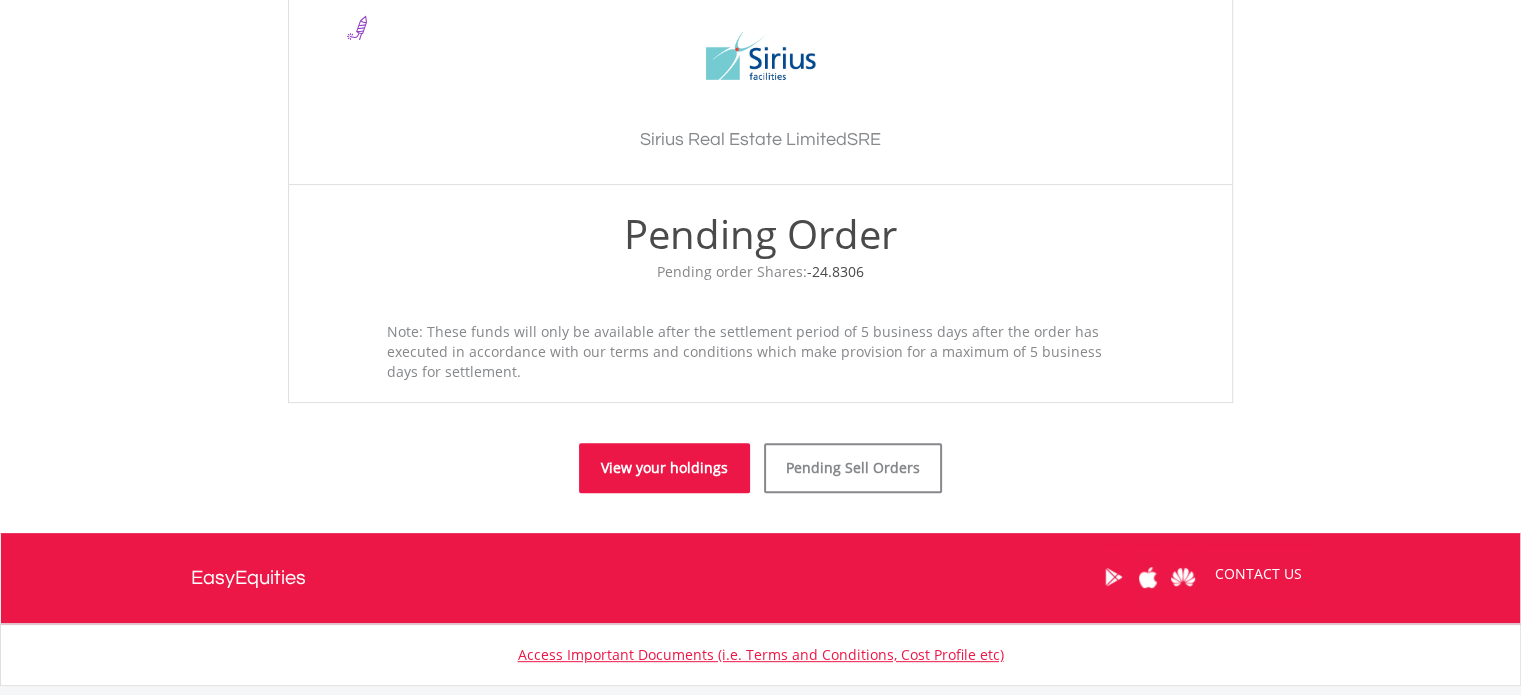 click on "View your holdings" at bounding box center [664, 468] 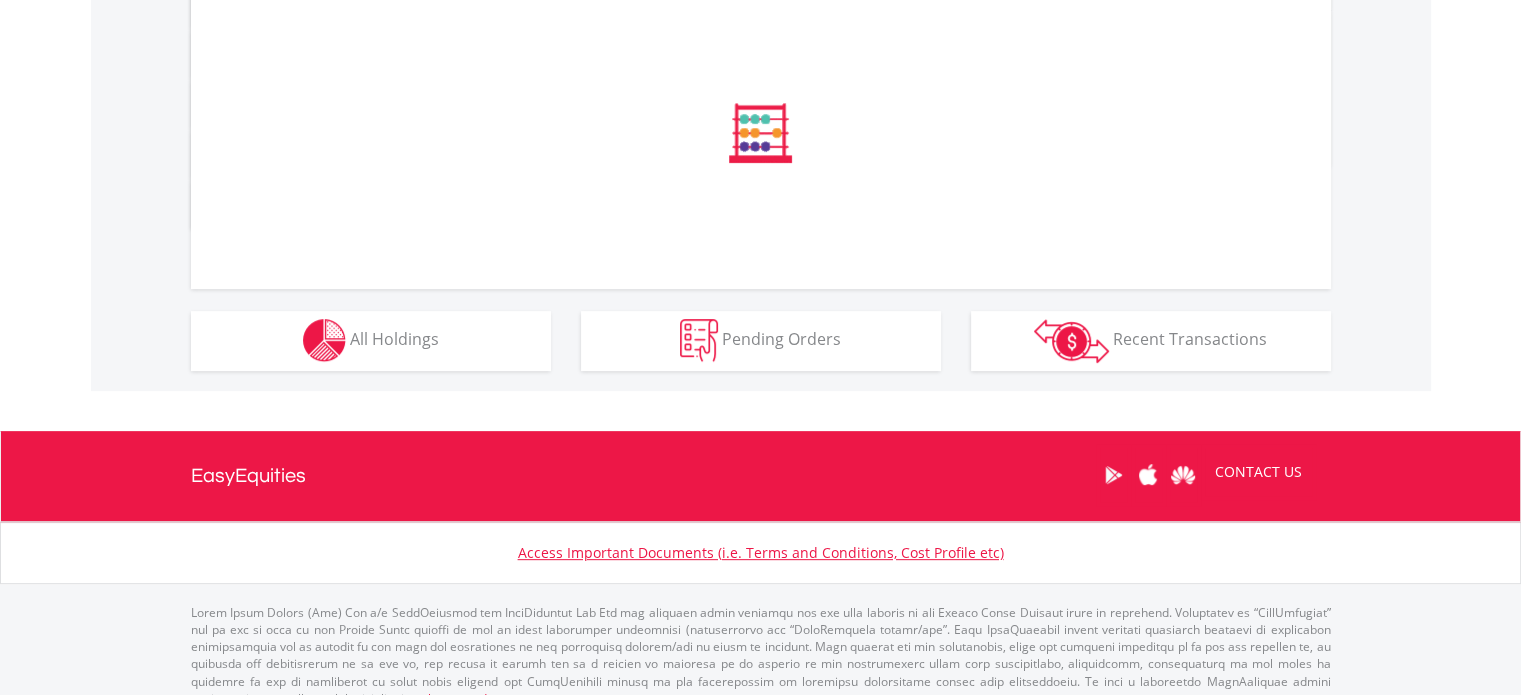 scroll, scrollTop: 1154, scrollLeft: 0, axis: vertical 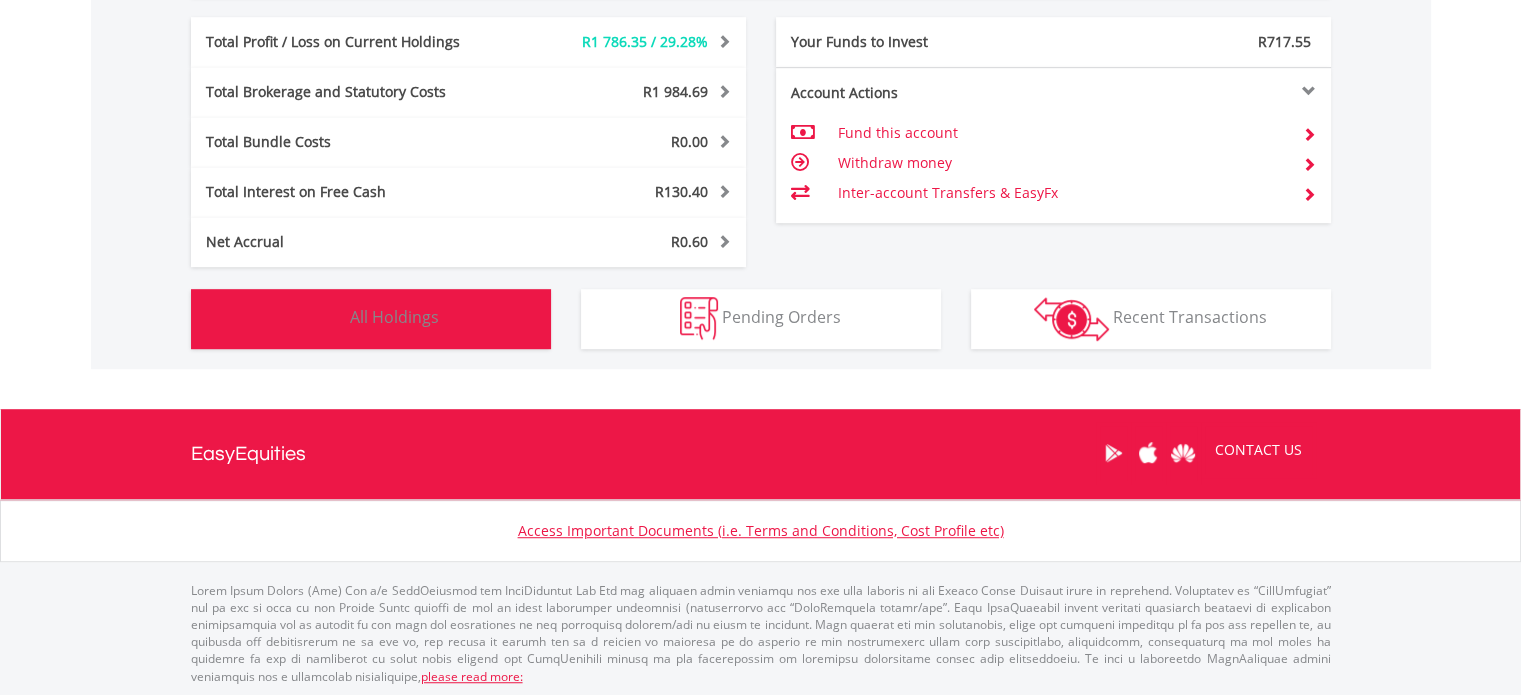click on "Holdings
All Holdings" at bounding box center (371, 319) 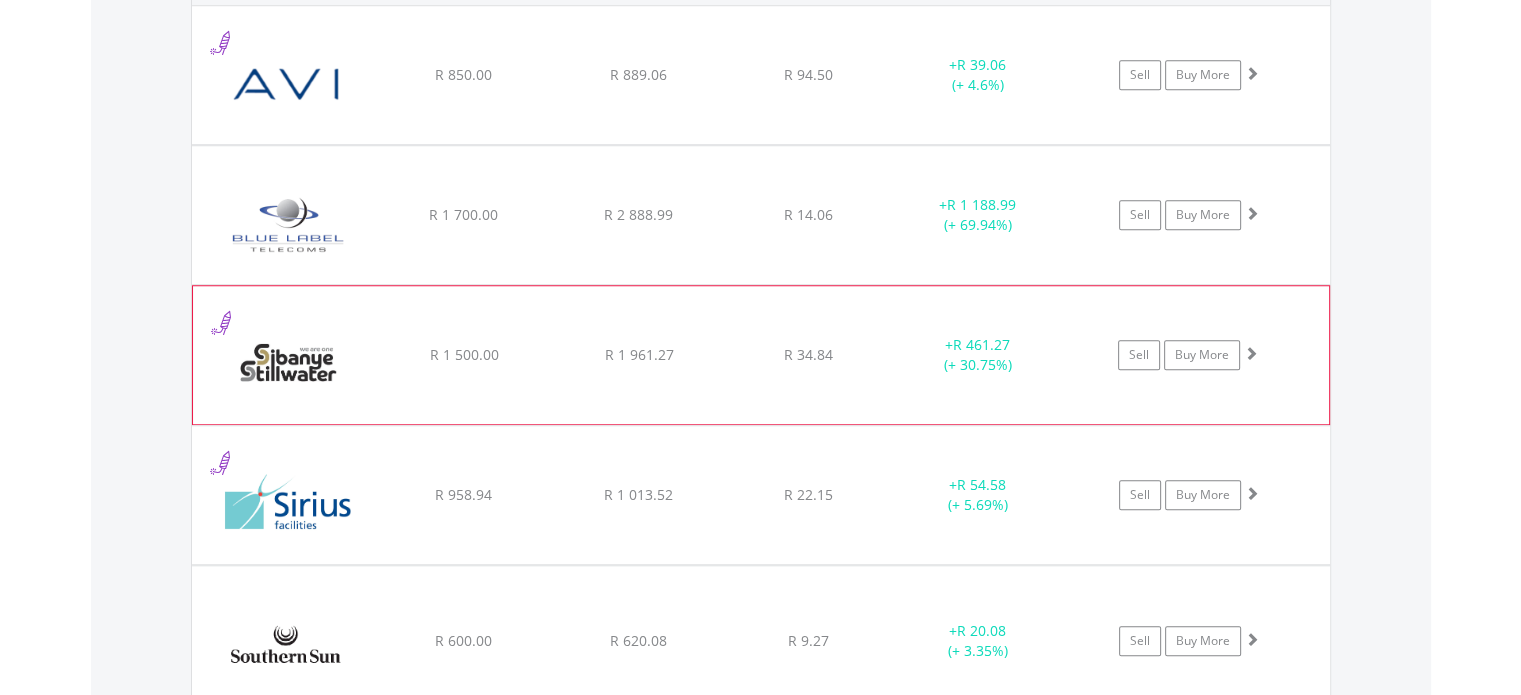 scroll, scrollTop: 1661, scrollLeft: 0, axis: vertical 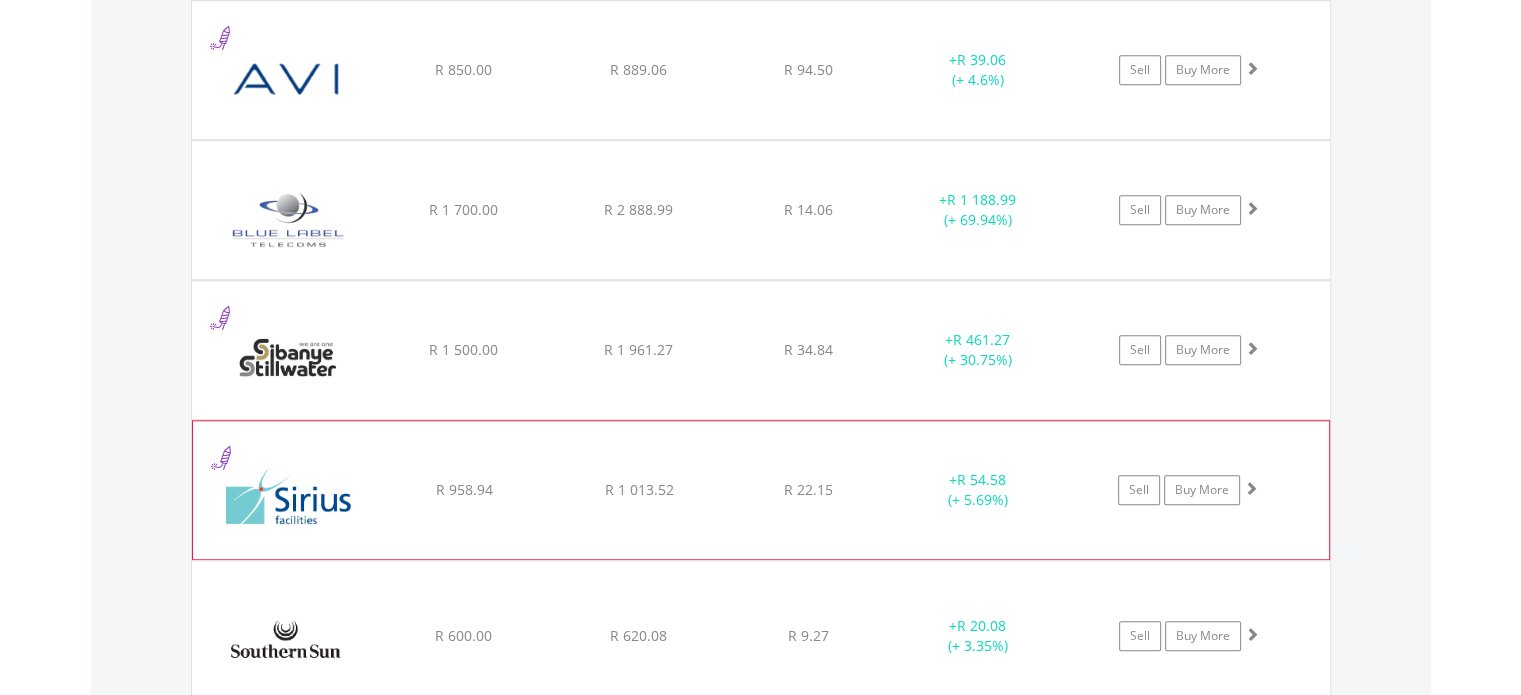click on "R 958.94" at bounding box center [463, 70] 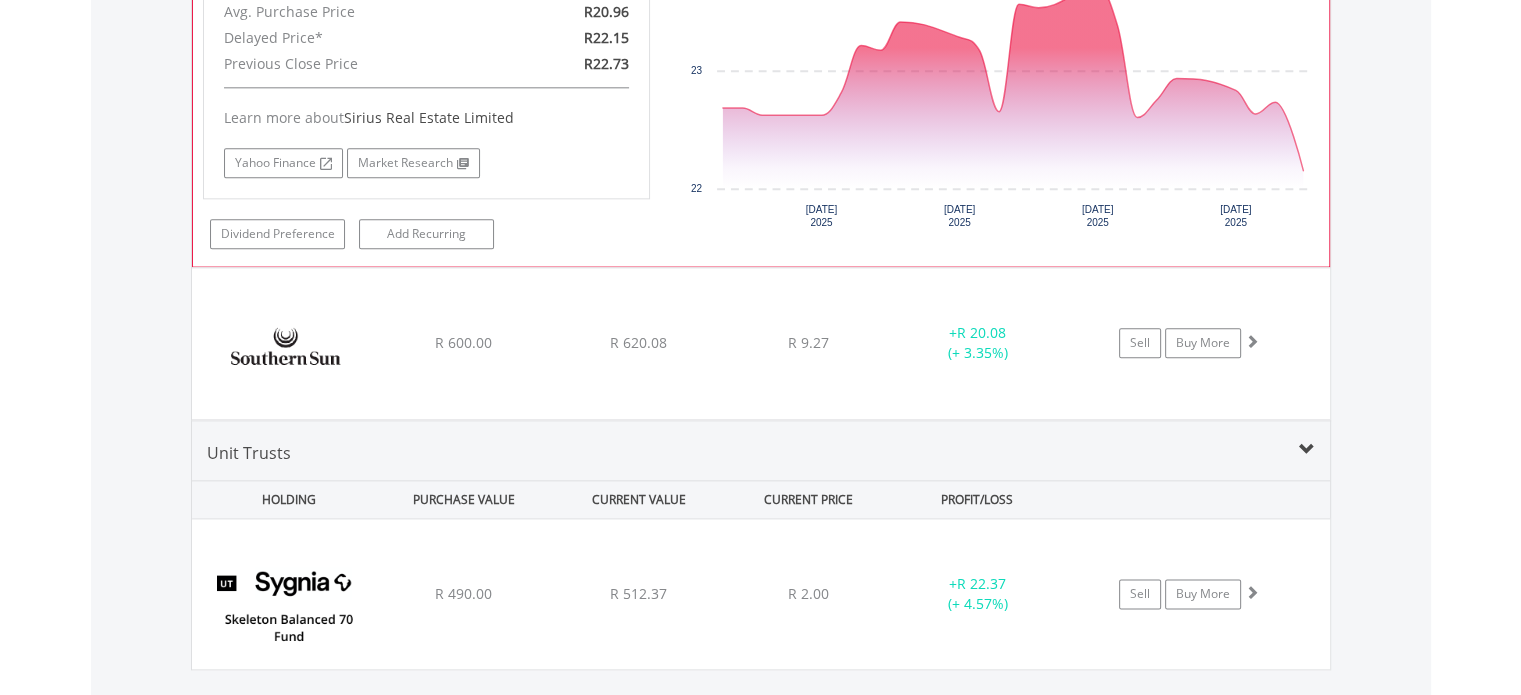 scroll, scrollTop: 2361, scrollLeft: 0, axis: vertical 